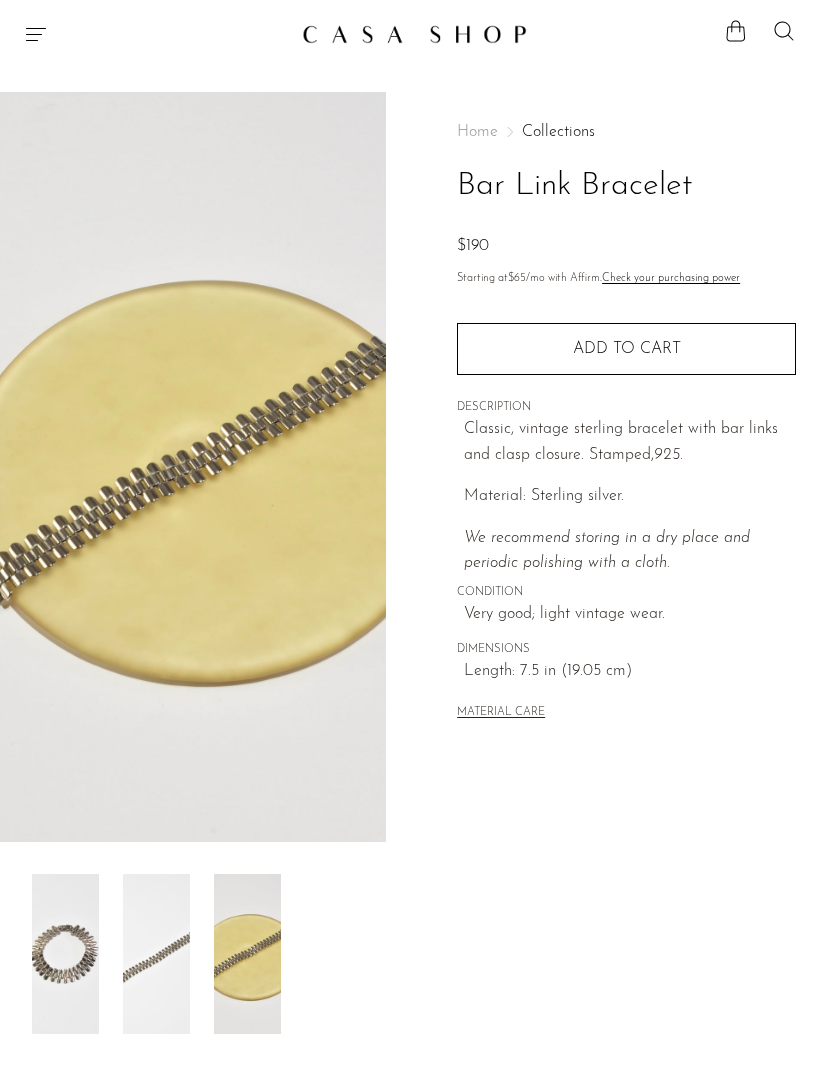 scroll, scrollTop: 0, scrollLeft: 0, axis: both 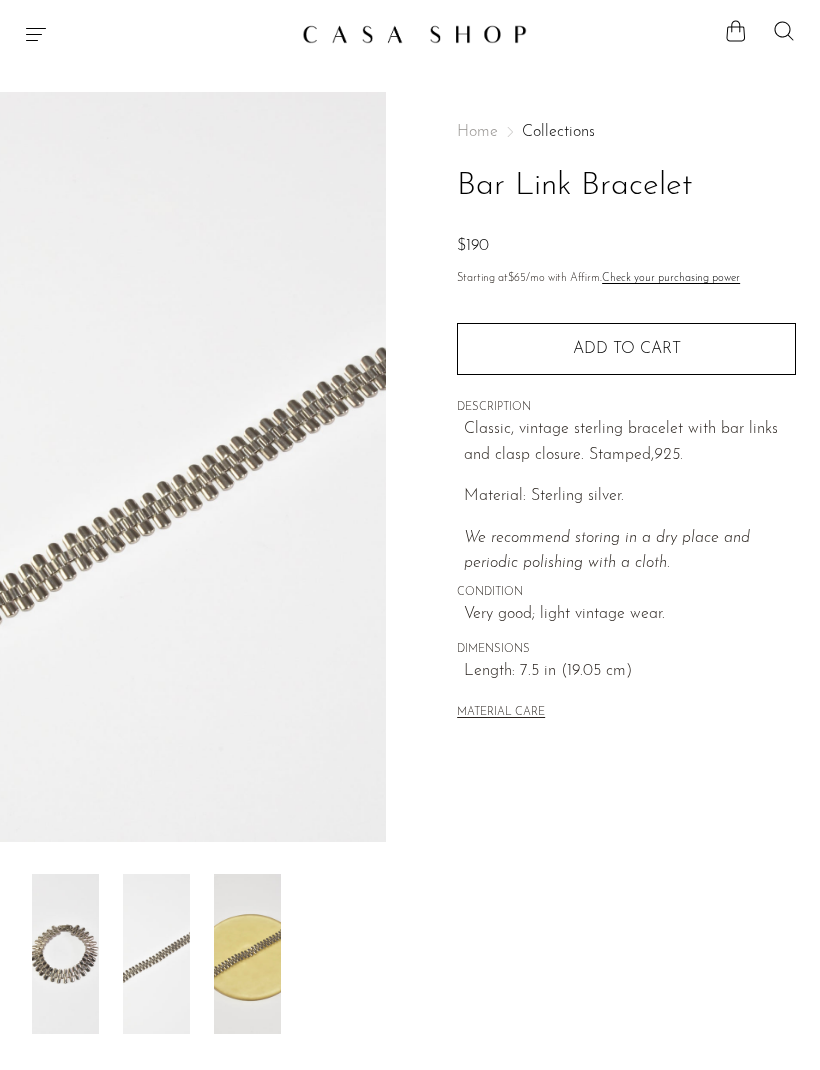 click at bounding box center (65, 954) 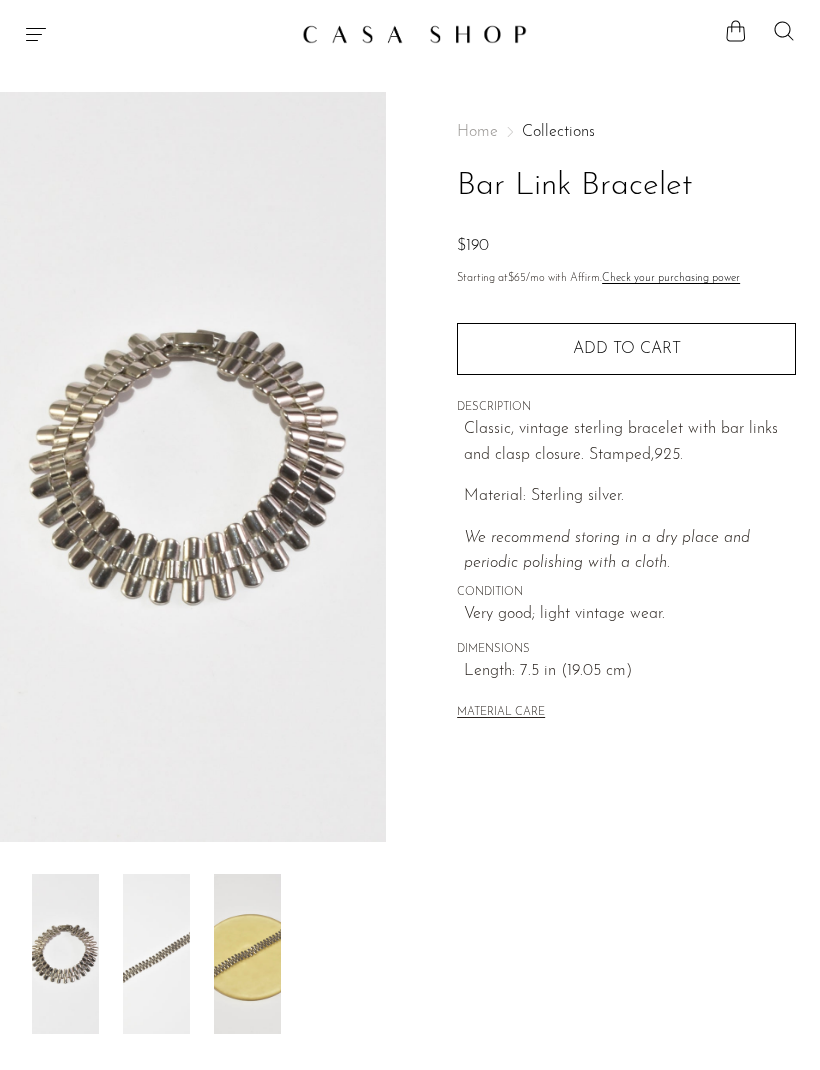 click 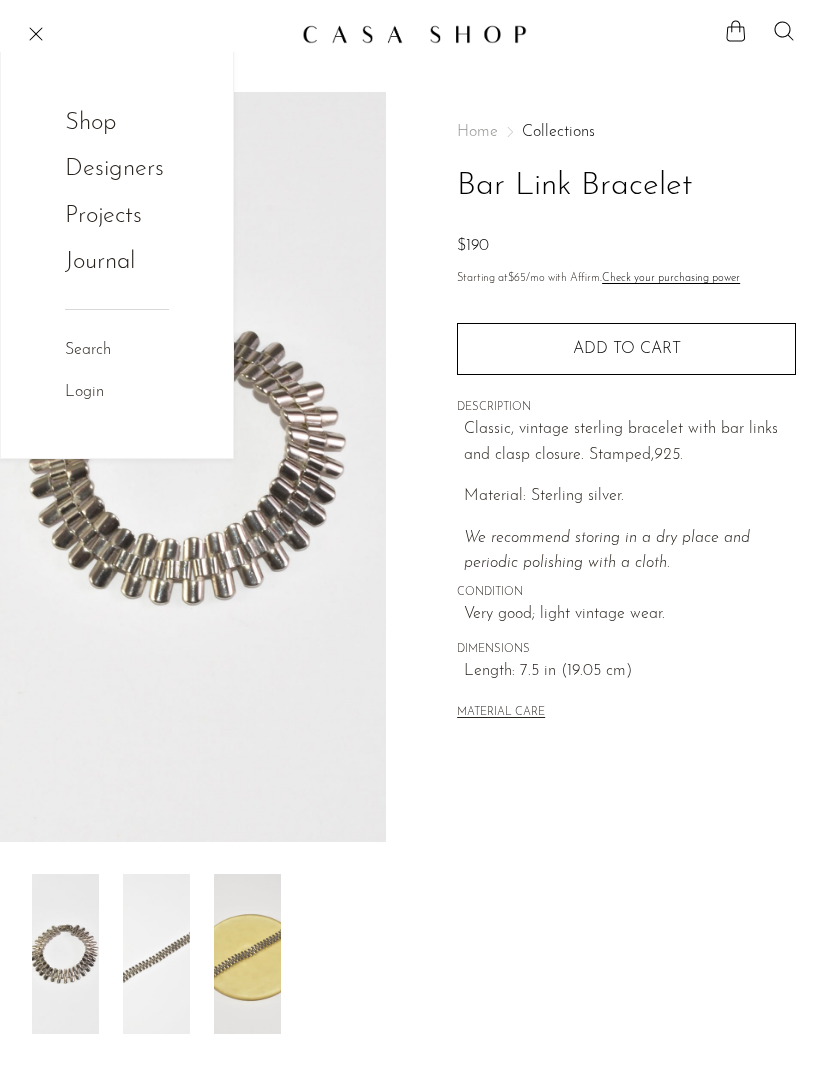 click on "Designers" at bounding box center [114, 169] 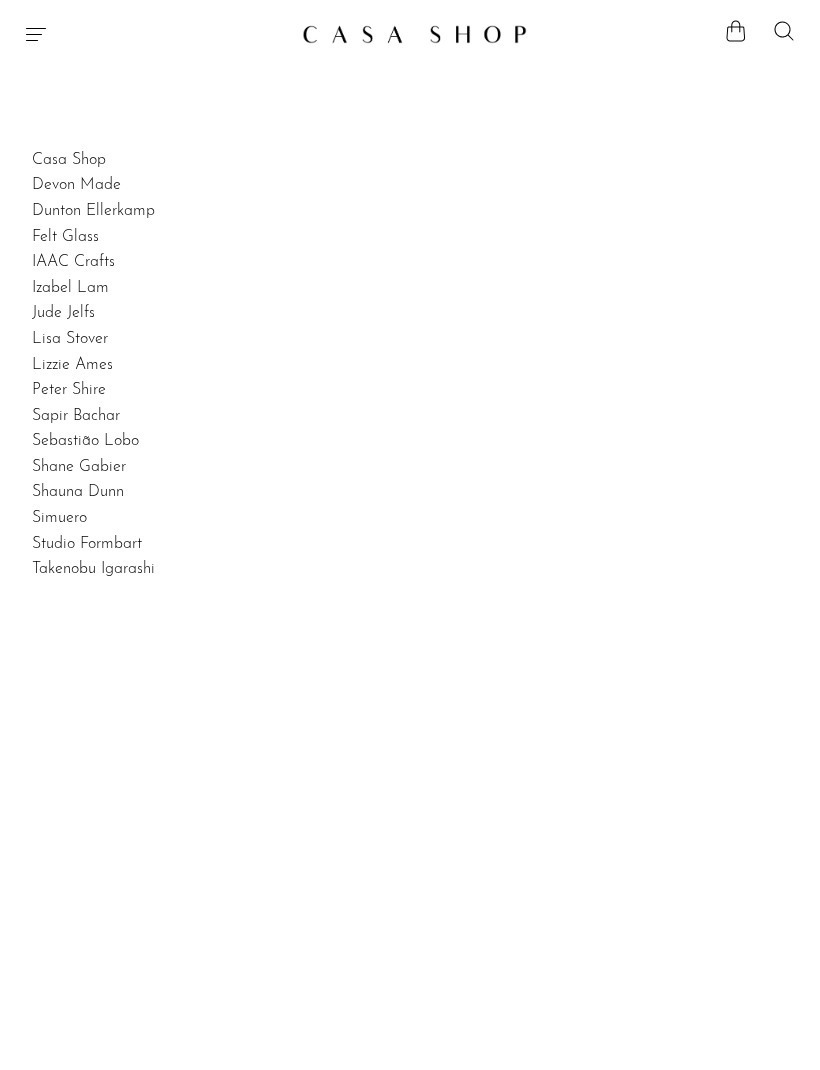 scroll, scrollTop: 0, scrollLeft: 0, axis: both 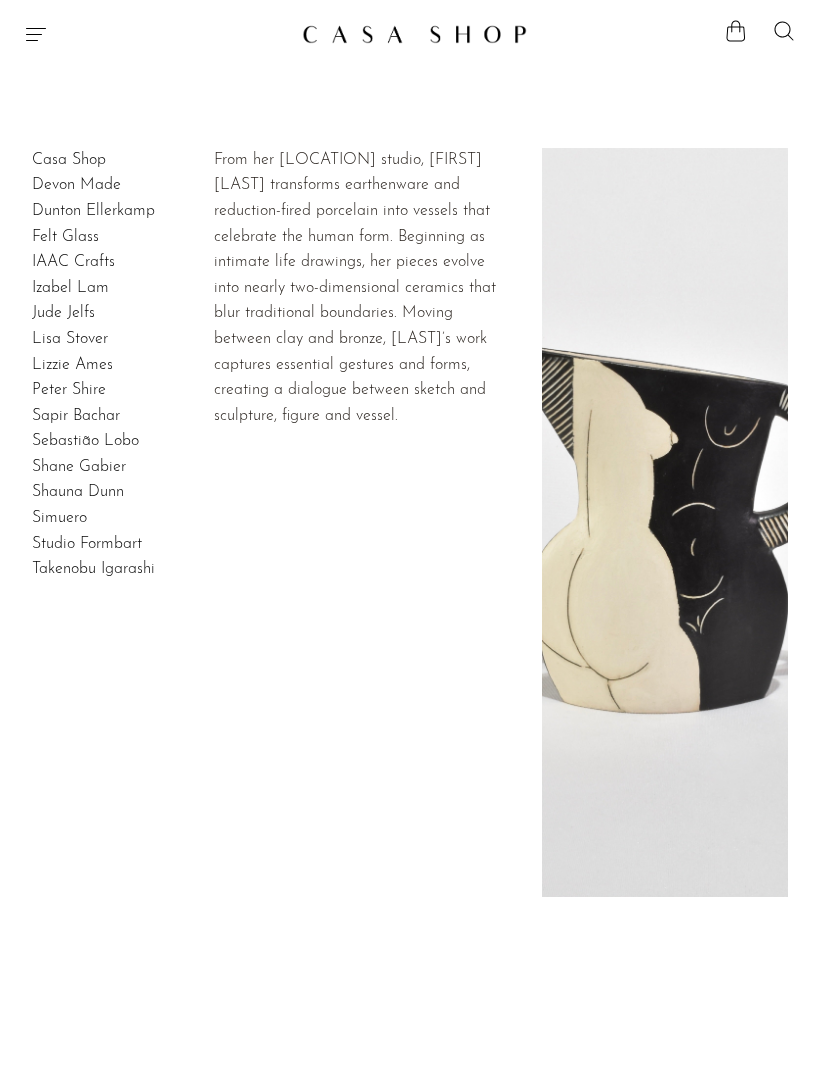 click on "Lizzie Ames" at bounding box center (72, 365) 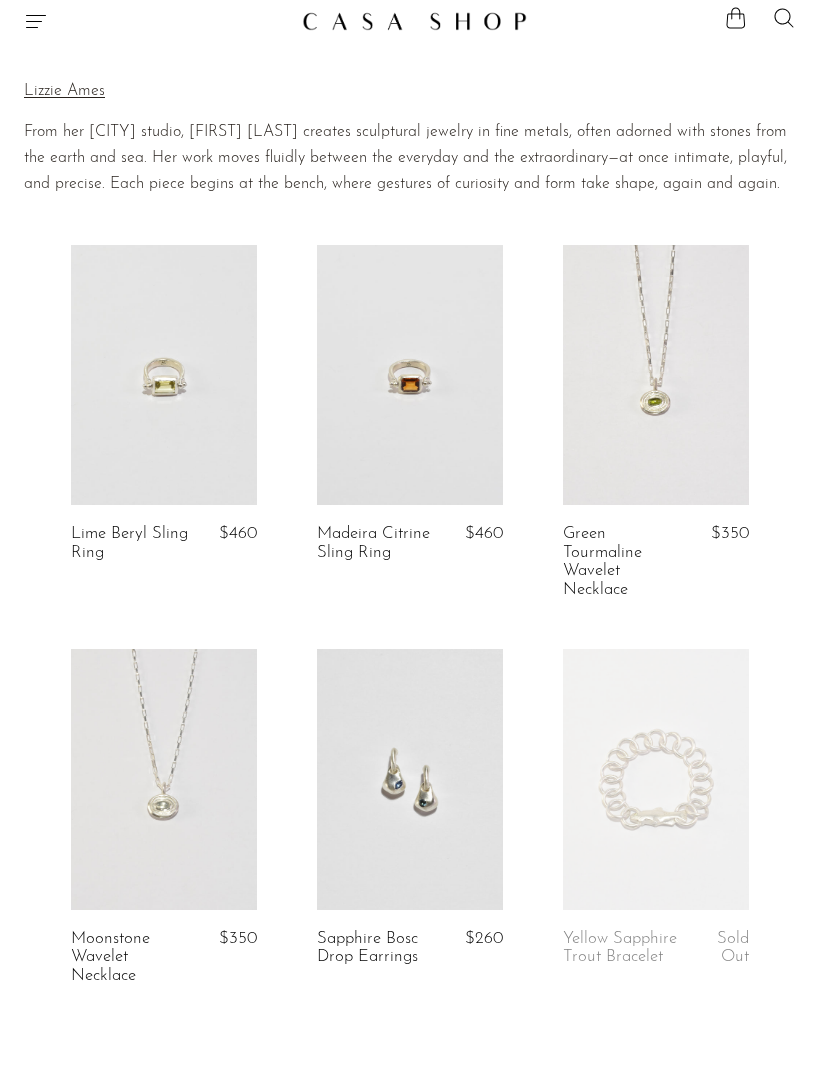 scroll, scrollTop: 0, scrollLeft: 0, axis: both 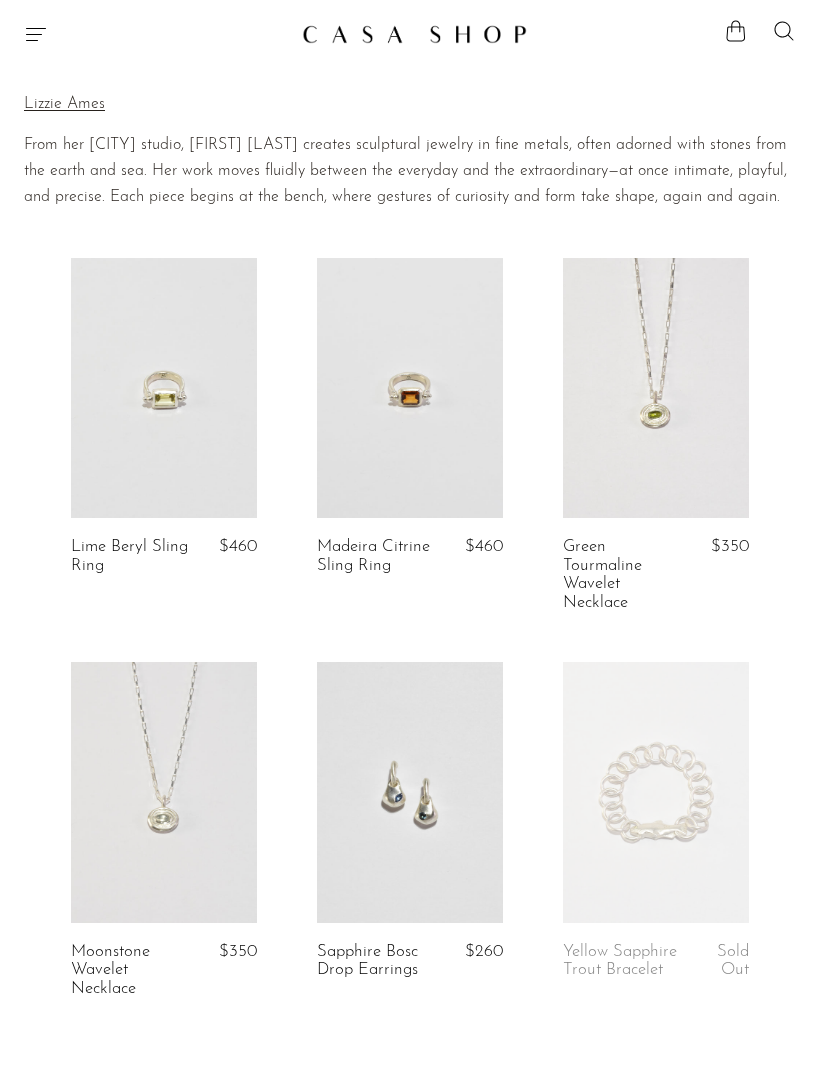 click 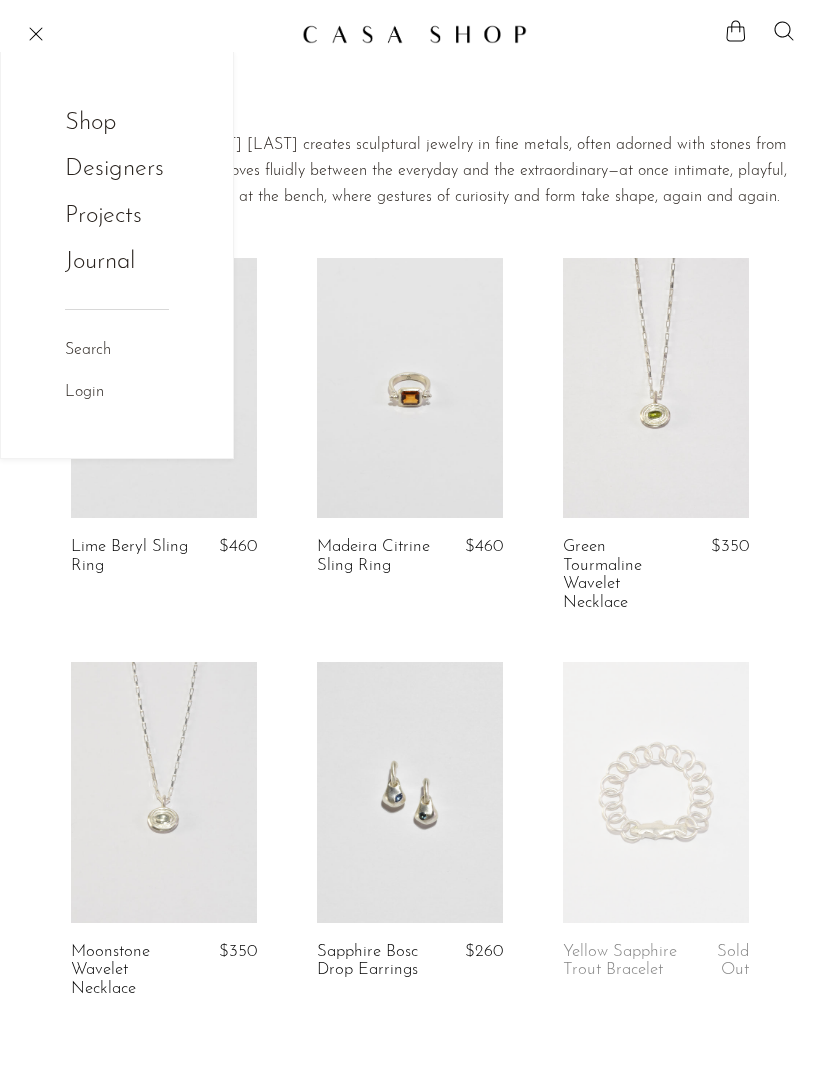 click on "Designers" at bounding box center (114, 169) 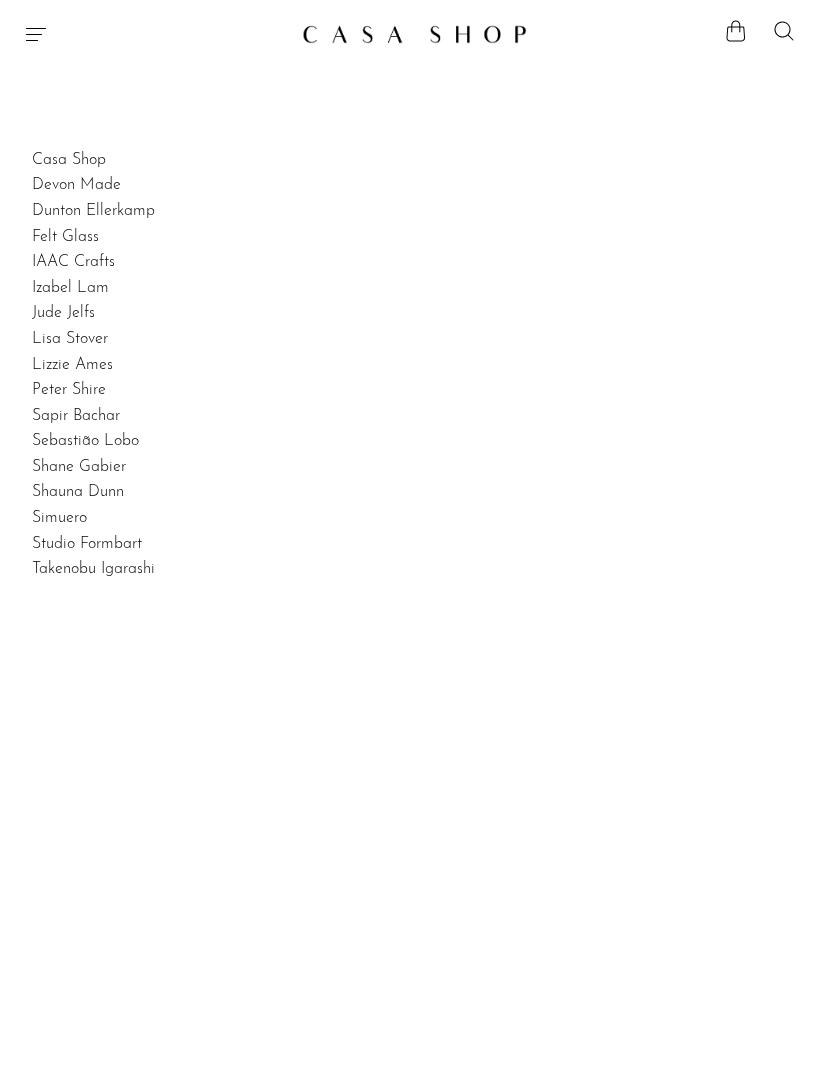 scroll, scrollTop: 0, scrollLeft: 0, axis: both 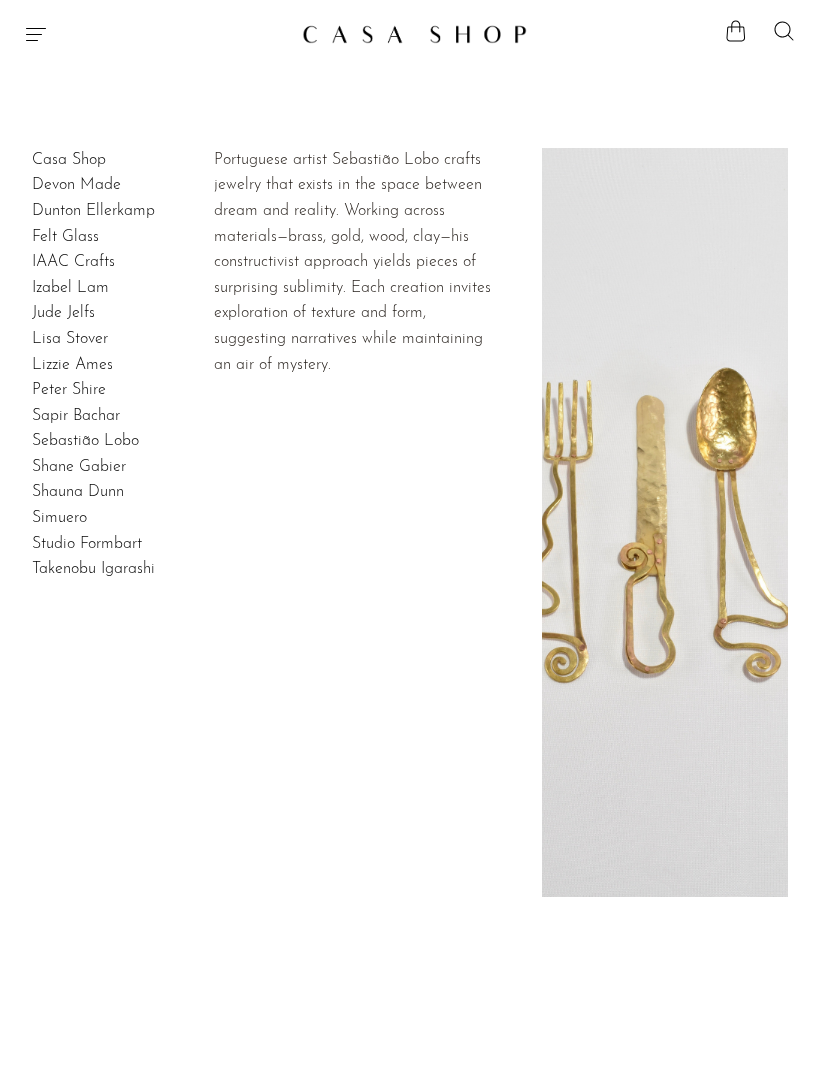 click on "Sebastião Lobo" at bounding box center [85, 441] 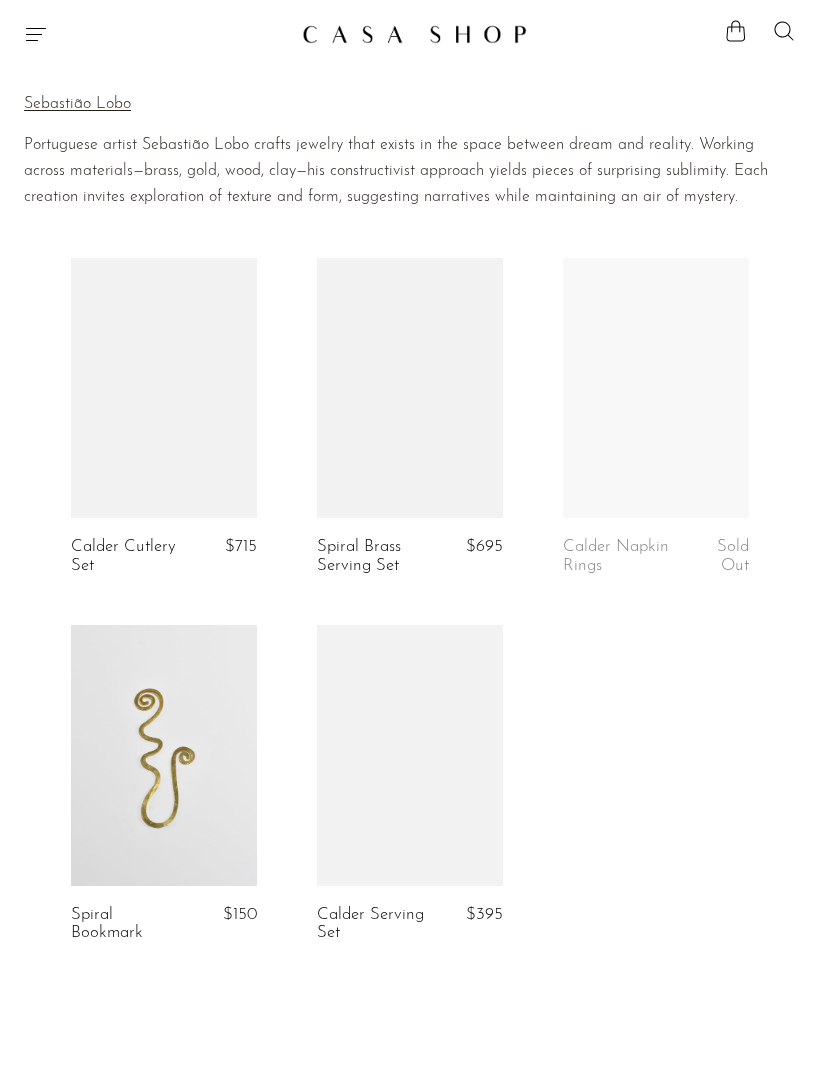scroll, scrollTop: 0, scrollLeft: 0, axis: both 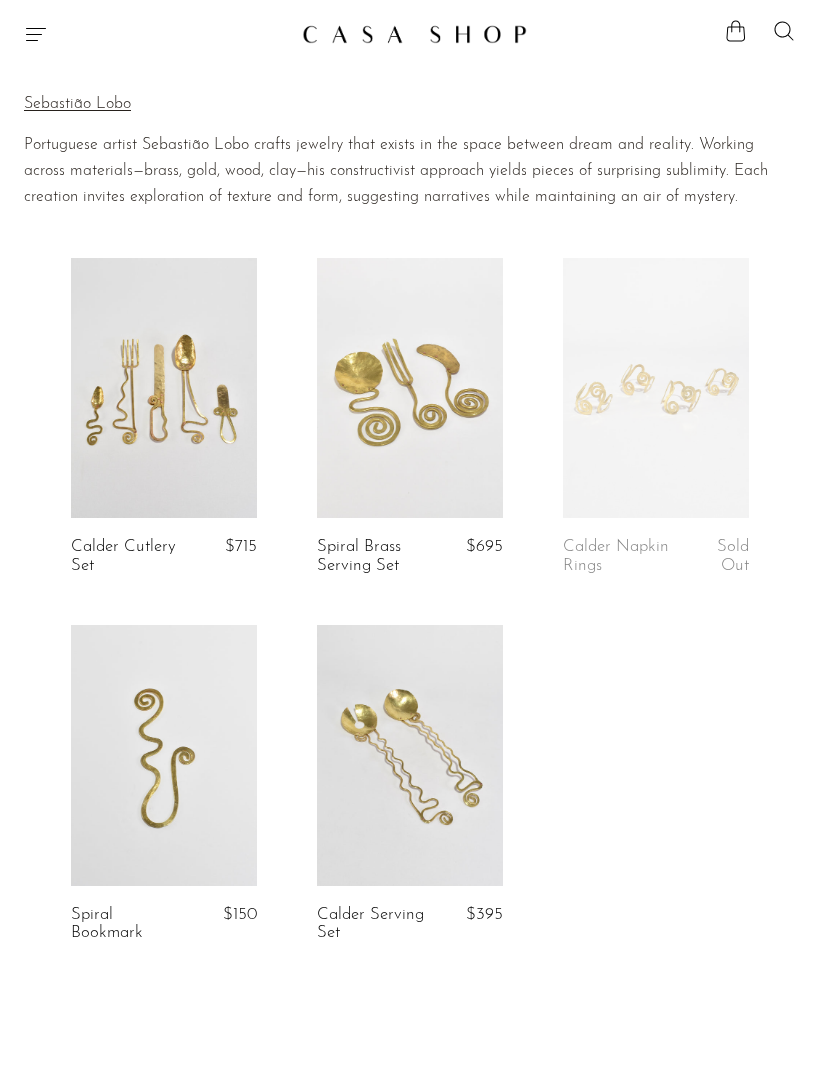 click 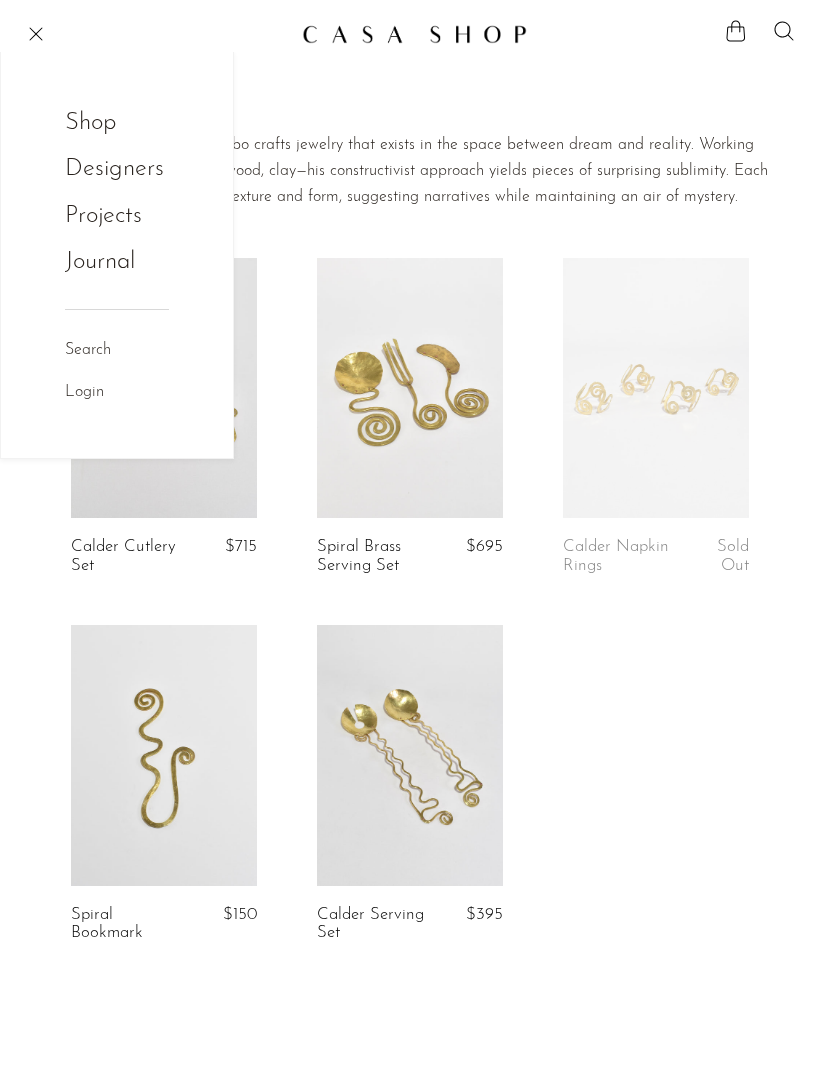 click on "Designers" at bounding box center [114, 169] 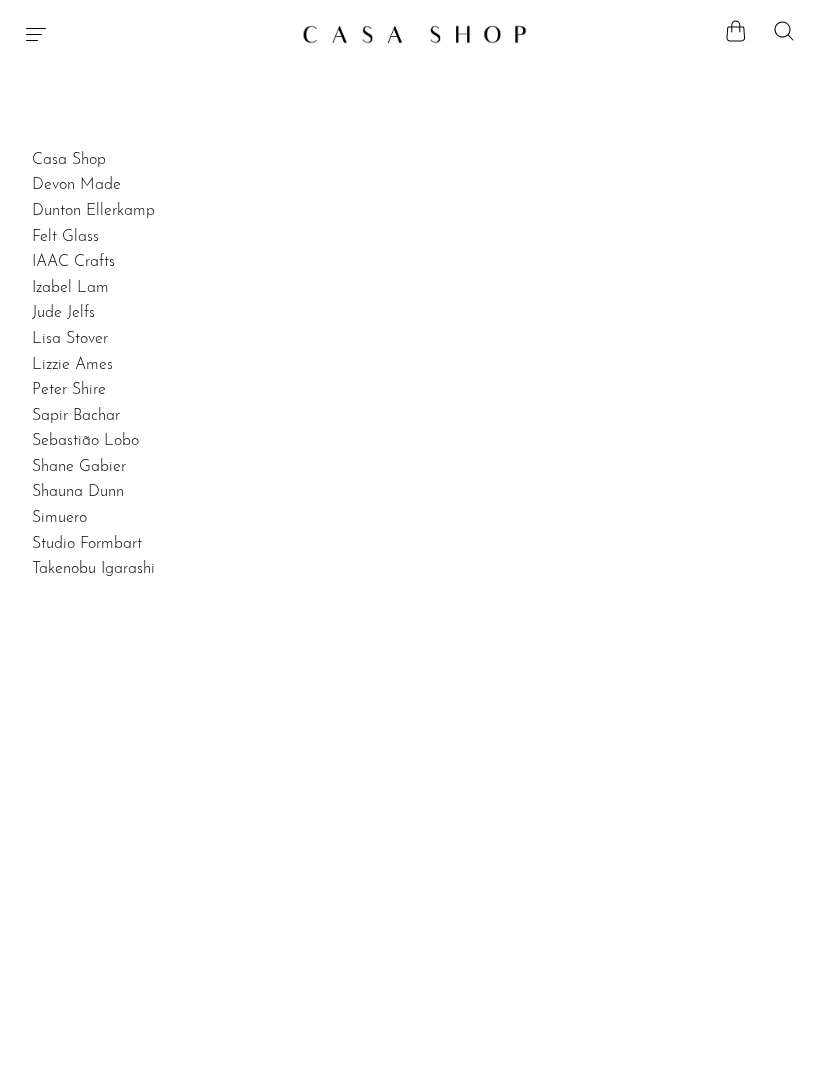 scroll, scrollTop: 0, scrollLeft: 0, axis: both 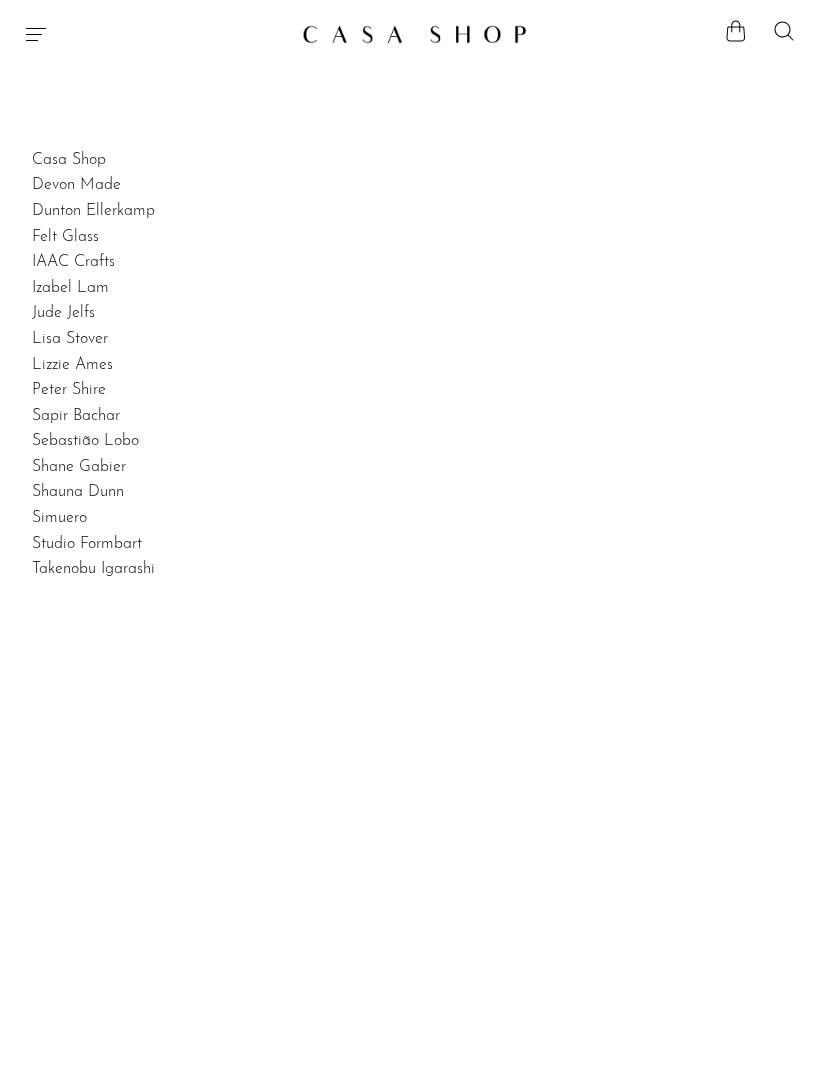 click on "Casa Shop
Devon Made
Dunton Ellerkamp
Felt Glass
IAAC Crafts
Izabel Lam
Jude Jelfs
Lisa Stover
Lizzie Ames
Peter Shire
Sapir Bachar
Sebastião Lobo
Shane Gabier
Shauna Dunn
Simuero
Studio Formbart
Takenobu Igarashi" at bounding box center (410, 683) 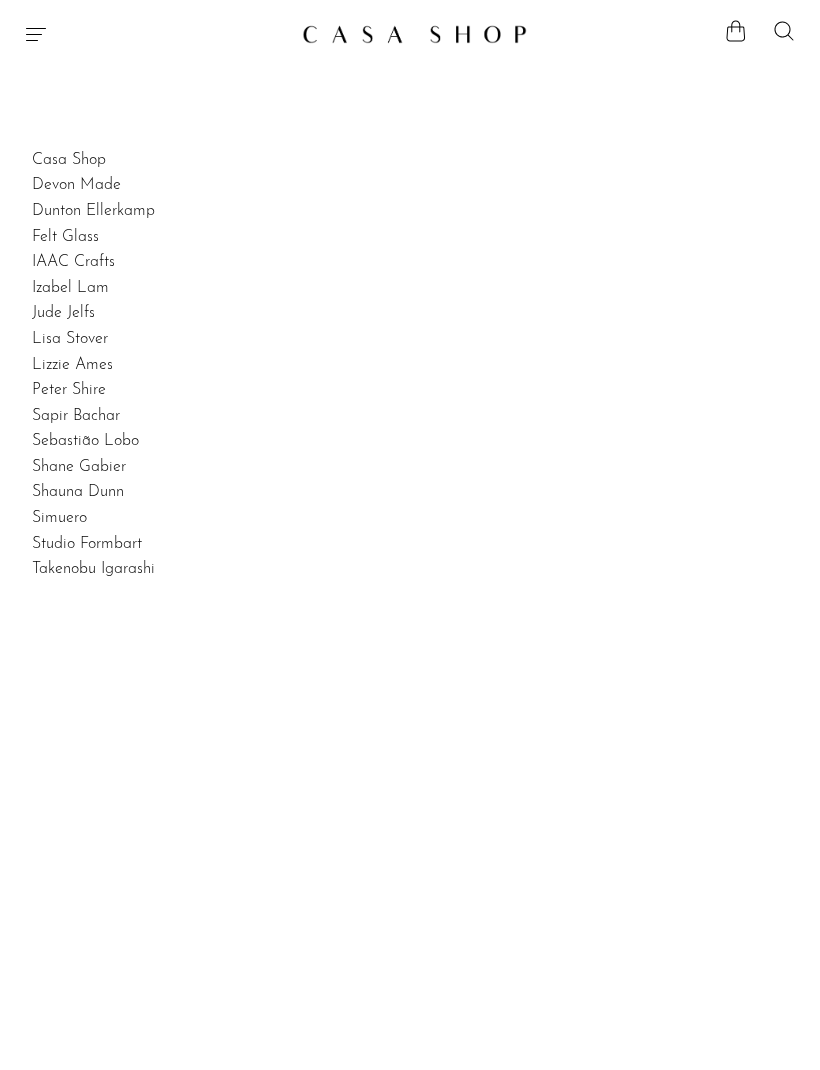 click on "Sebastião Lobo" at bounding box center [85, 441] 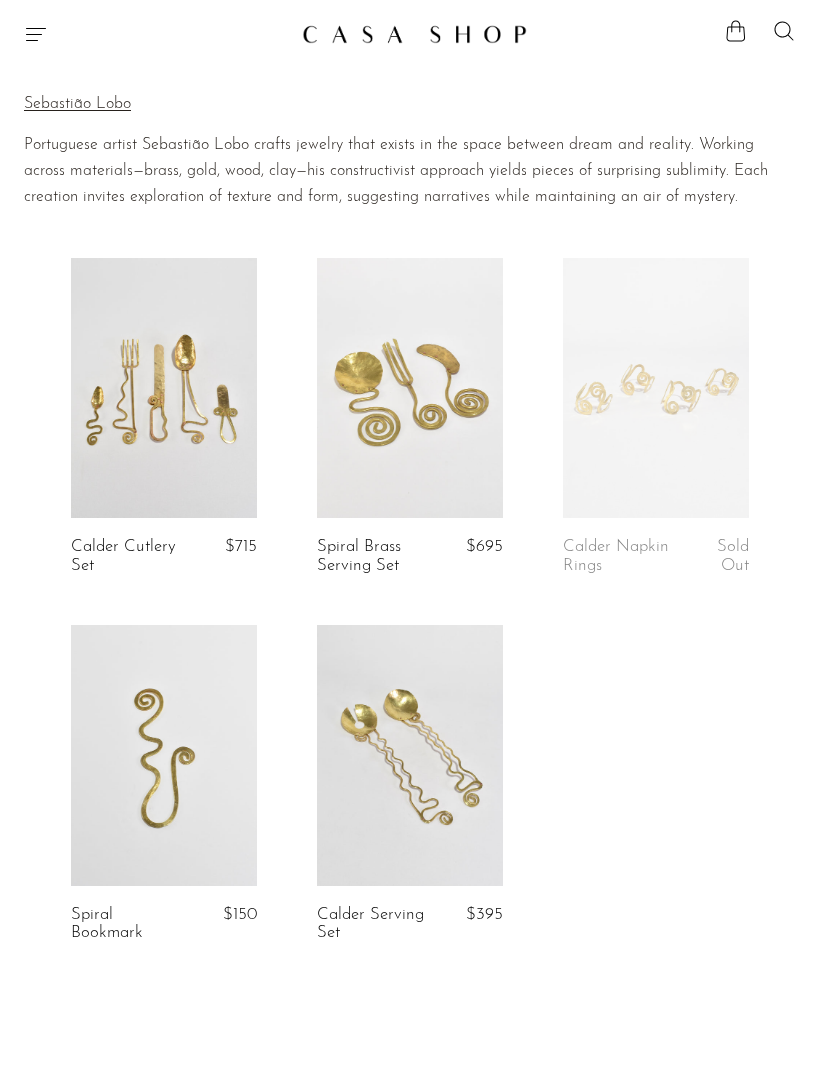scroll, scrollTop: 0, scrollLeft: 0, axis: both 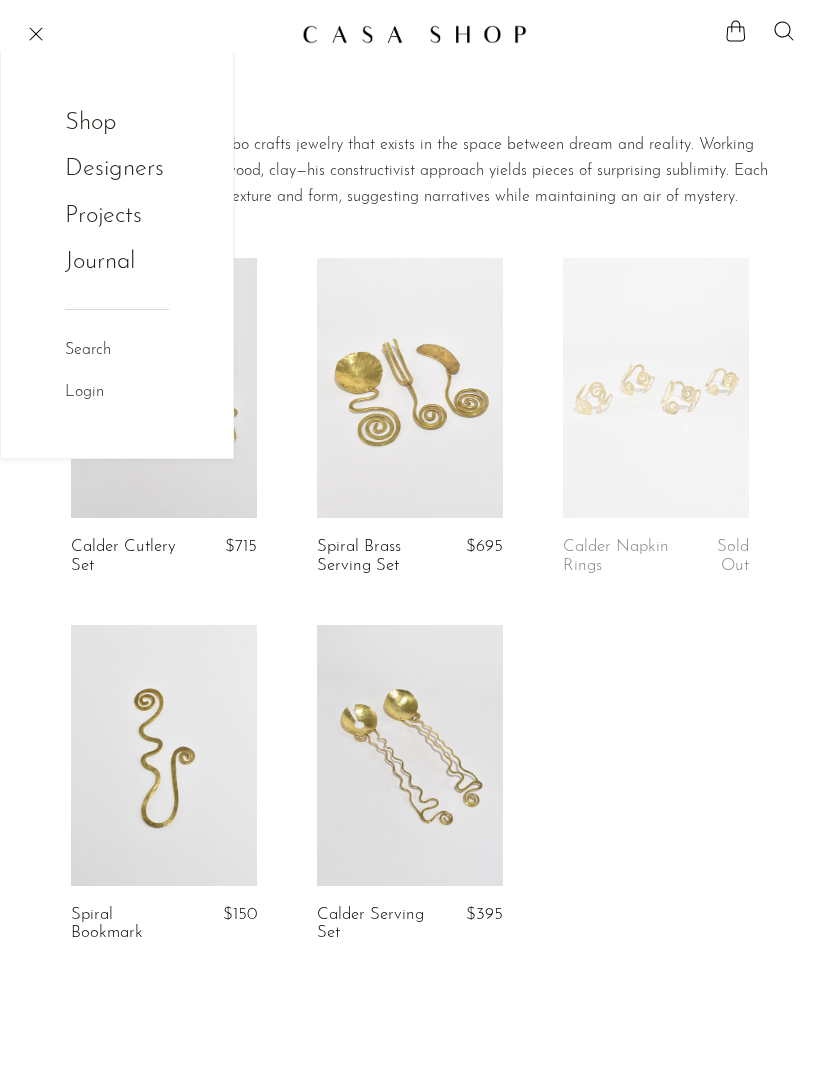 click on "Designers" at bounding box center (114, 169) 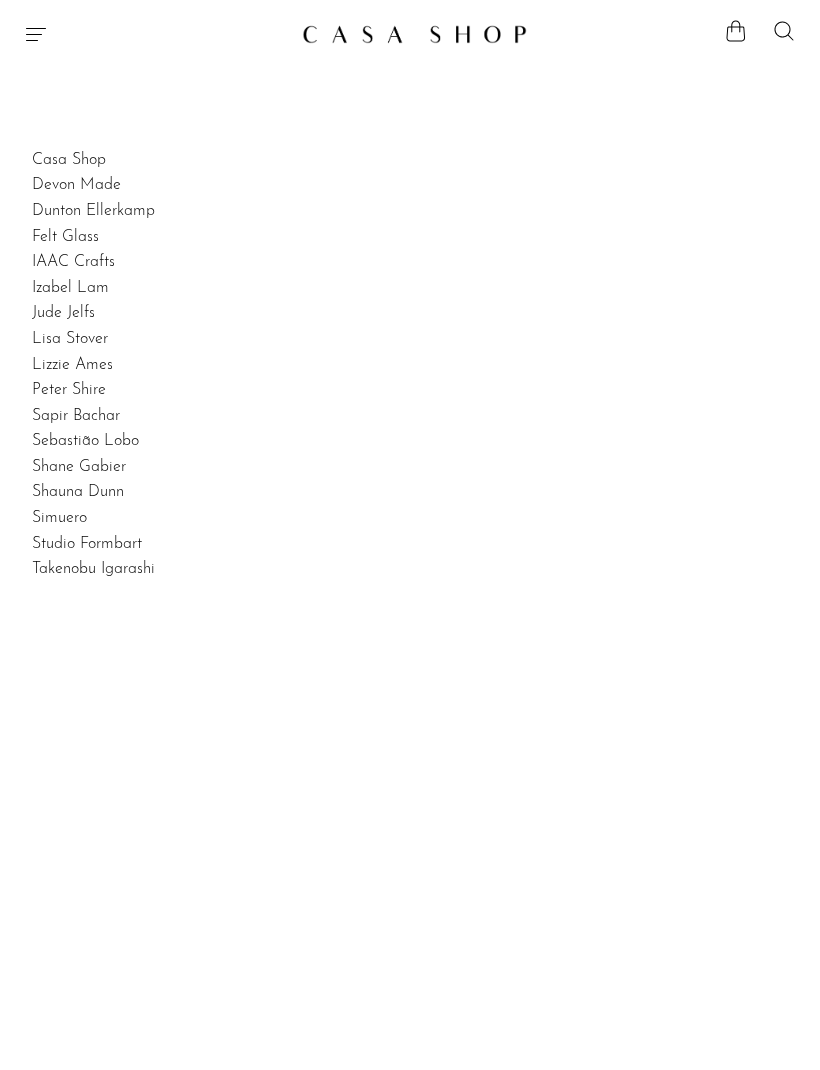 scroll, scrollTop: 0, scrollLeft: 0, axis: both 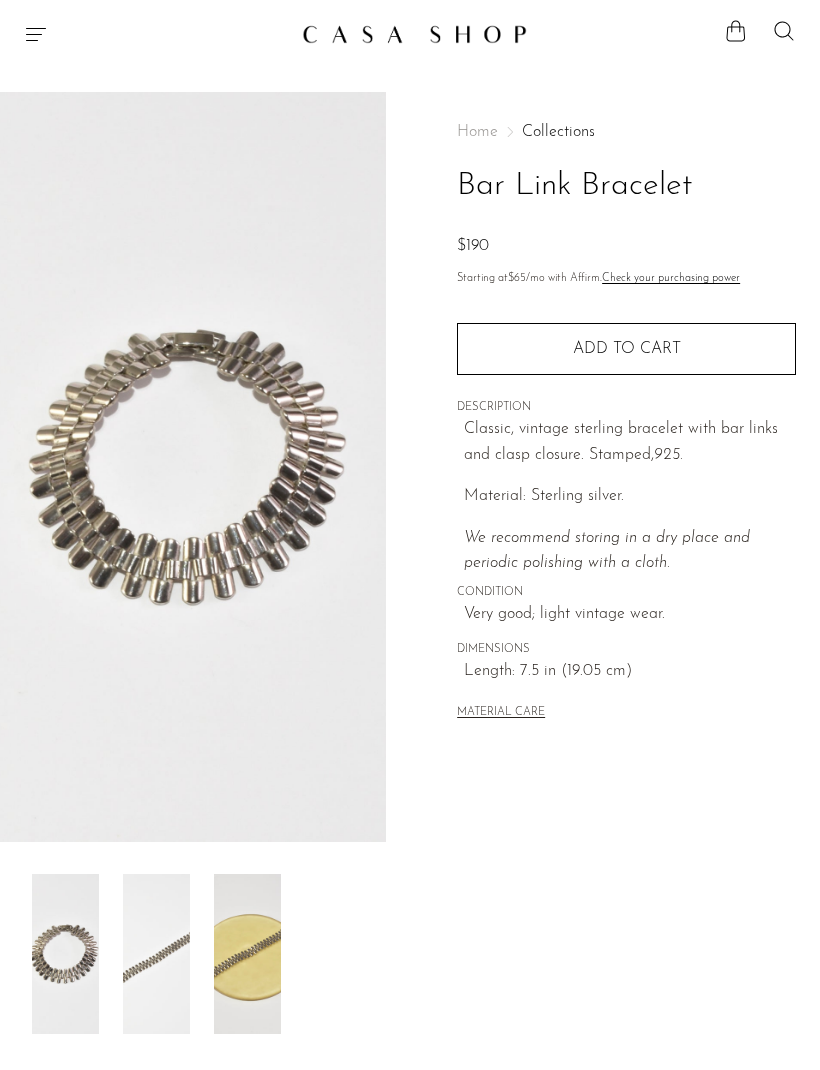 click 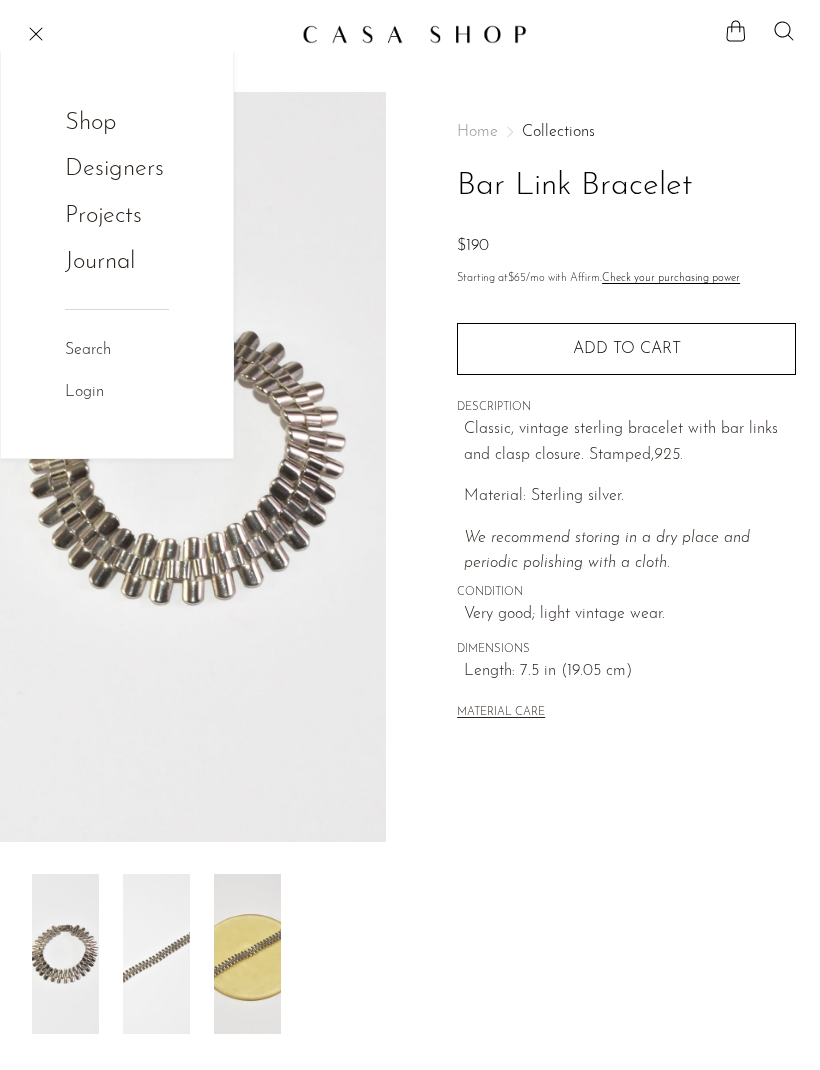 click on "Designers" at bounding box center (114, 169) 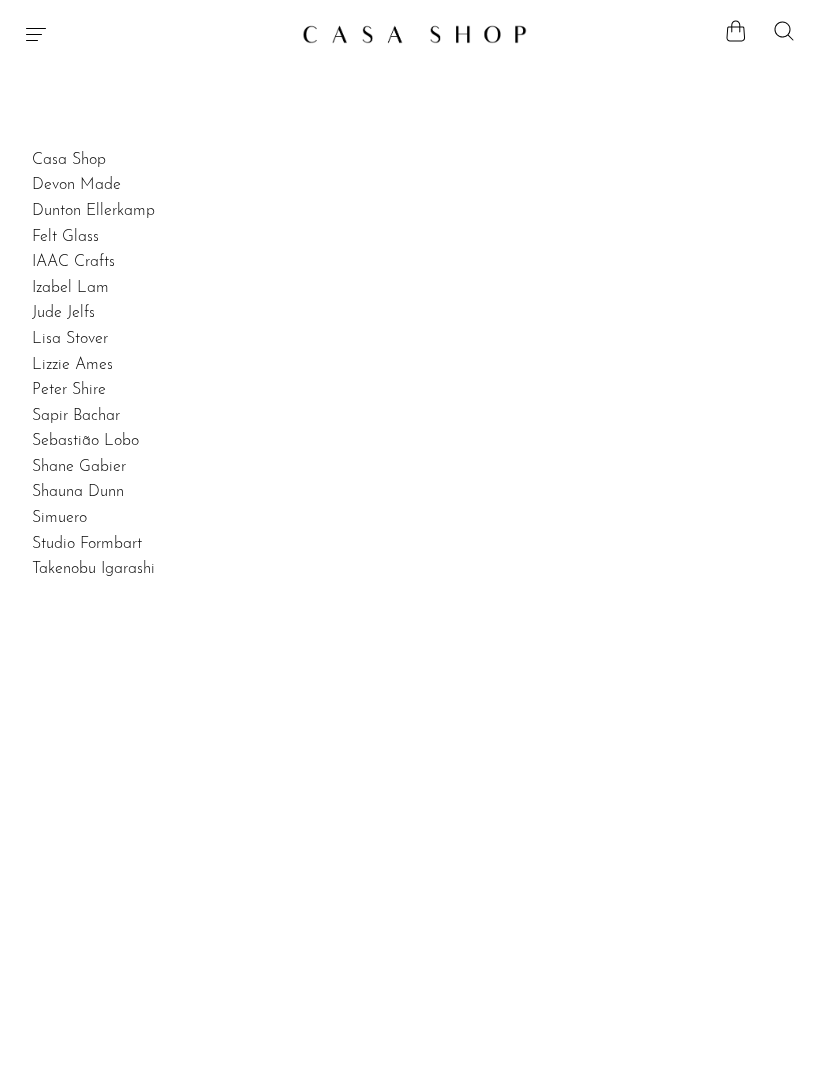 scroll, scrollTop: 0, scrollLeft: 0, axis: both 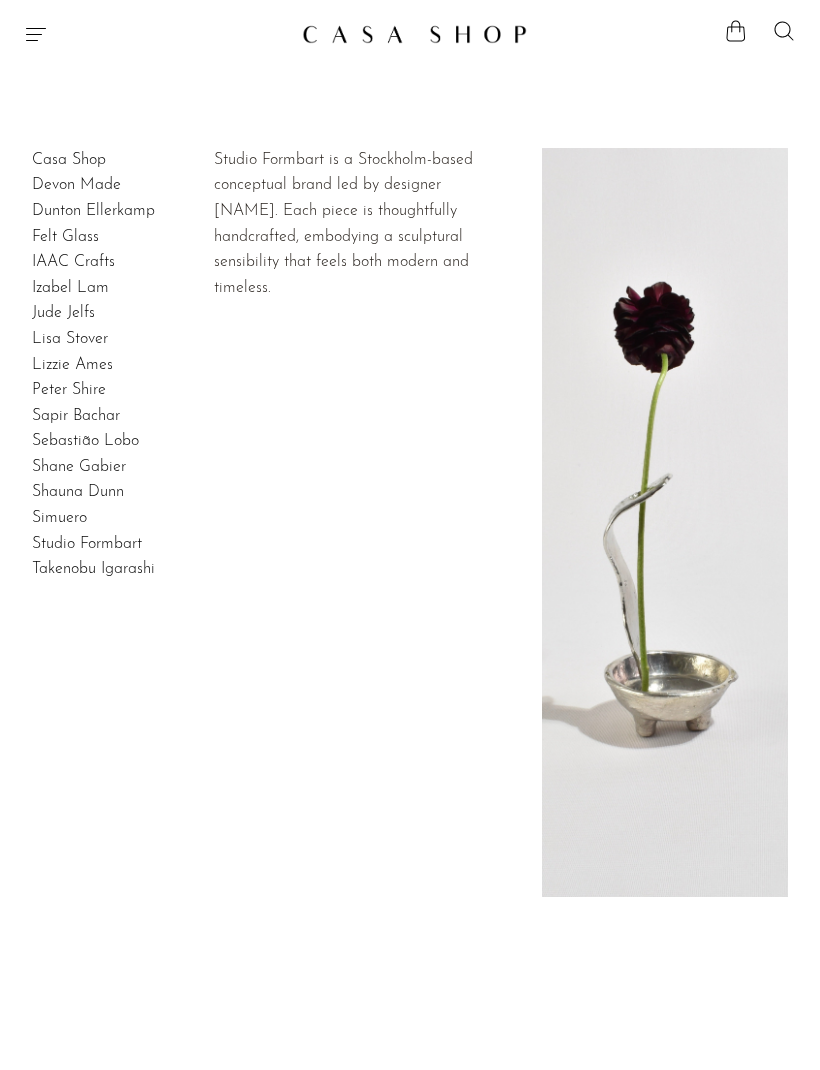 click on "Studio Formbart" at bounding box center [87, 544] 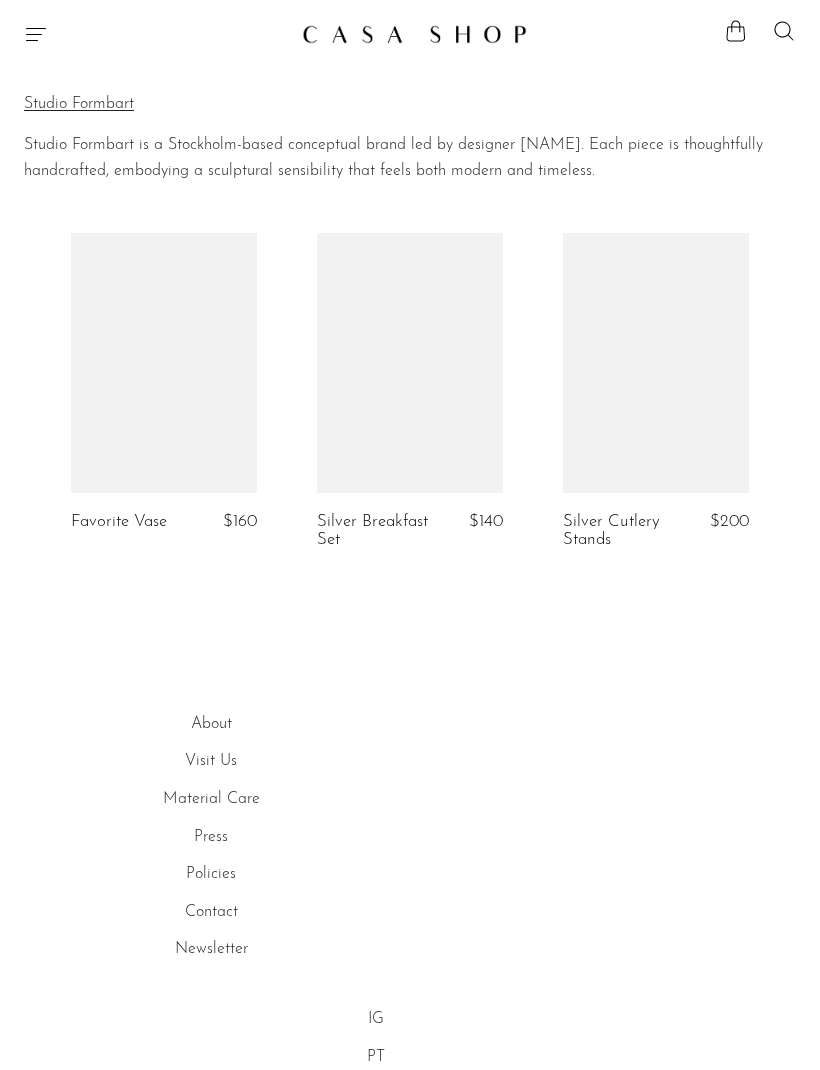 scroll, scrollTop: 0, scrollLeft: 0, axis: both 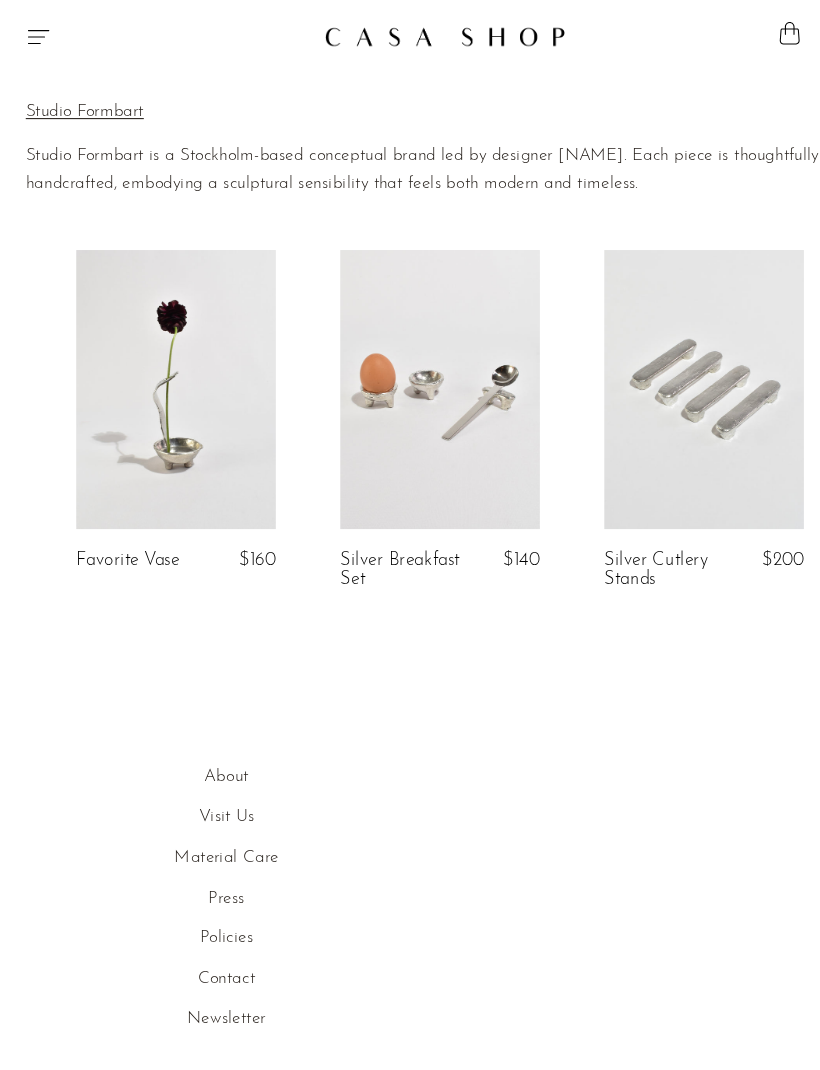 click 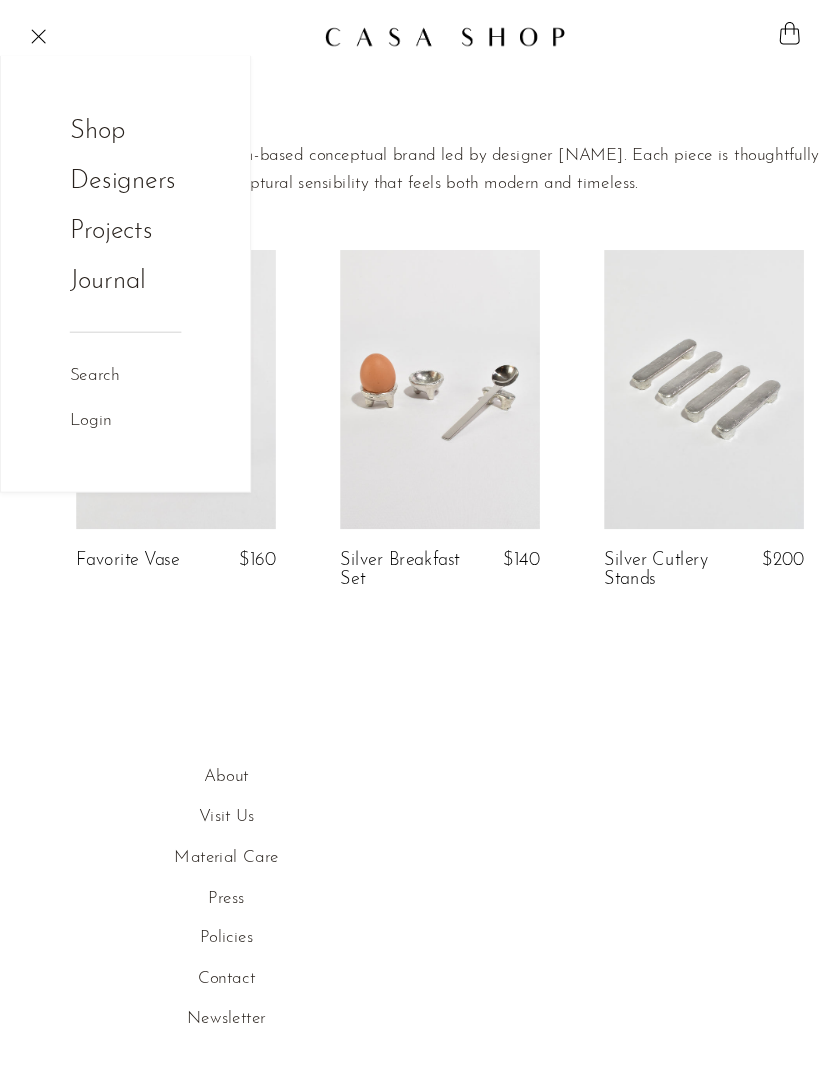 click on "Designers" at bounding box center [114, 169] 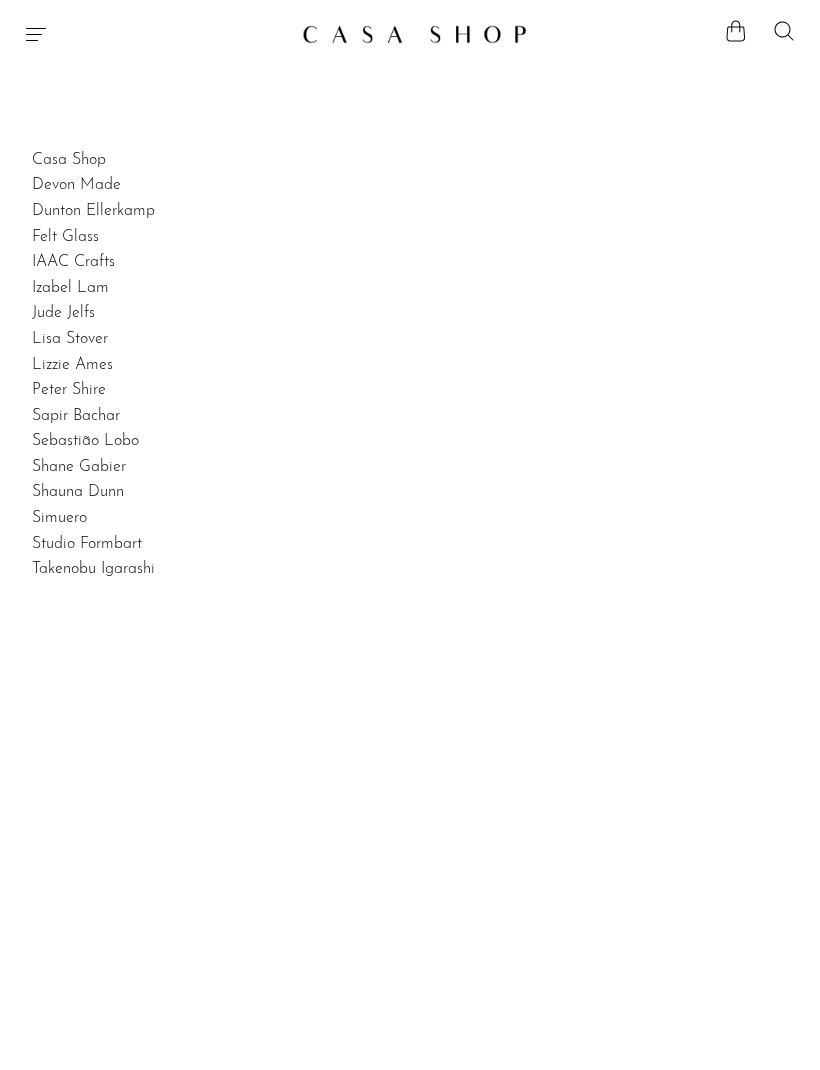 scroll, scrollTop: 0, scrollLeft: 0, axis: both 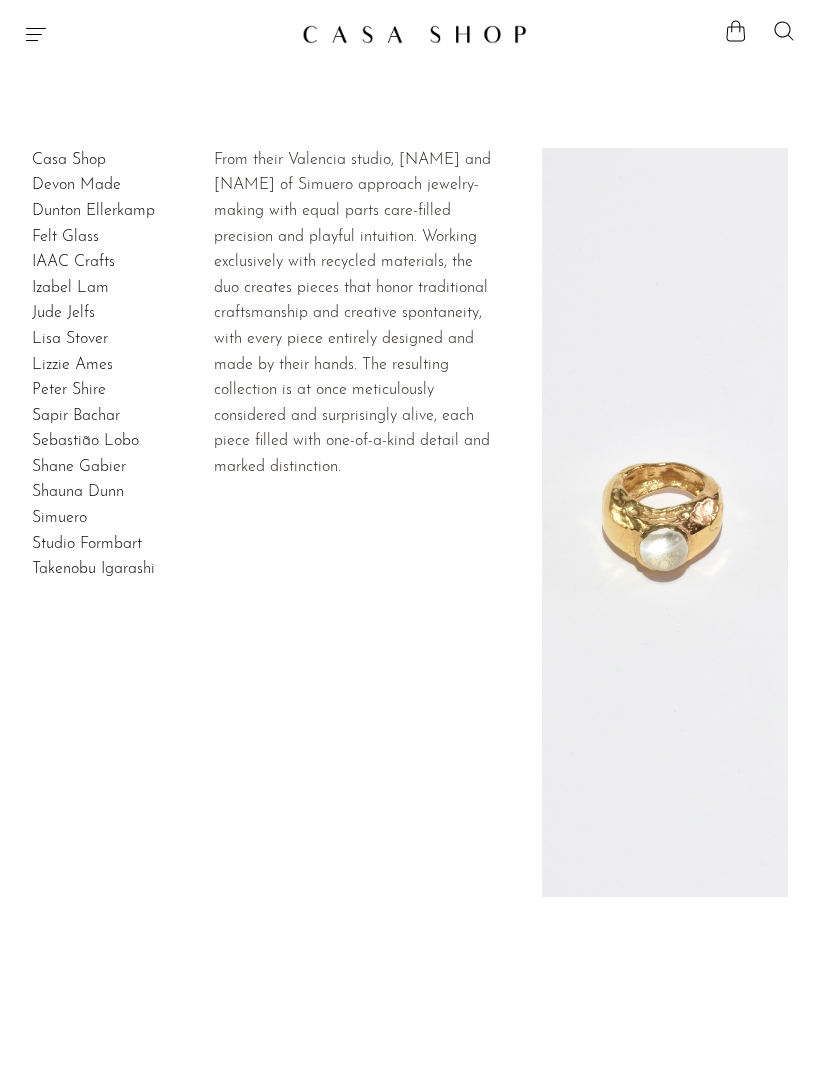 click on "Simuero" at bounding box center (59, 518) 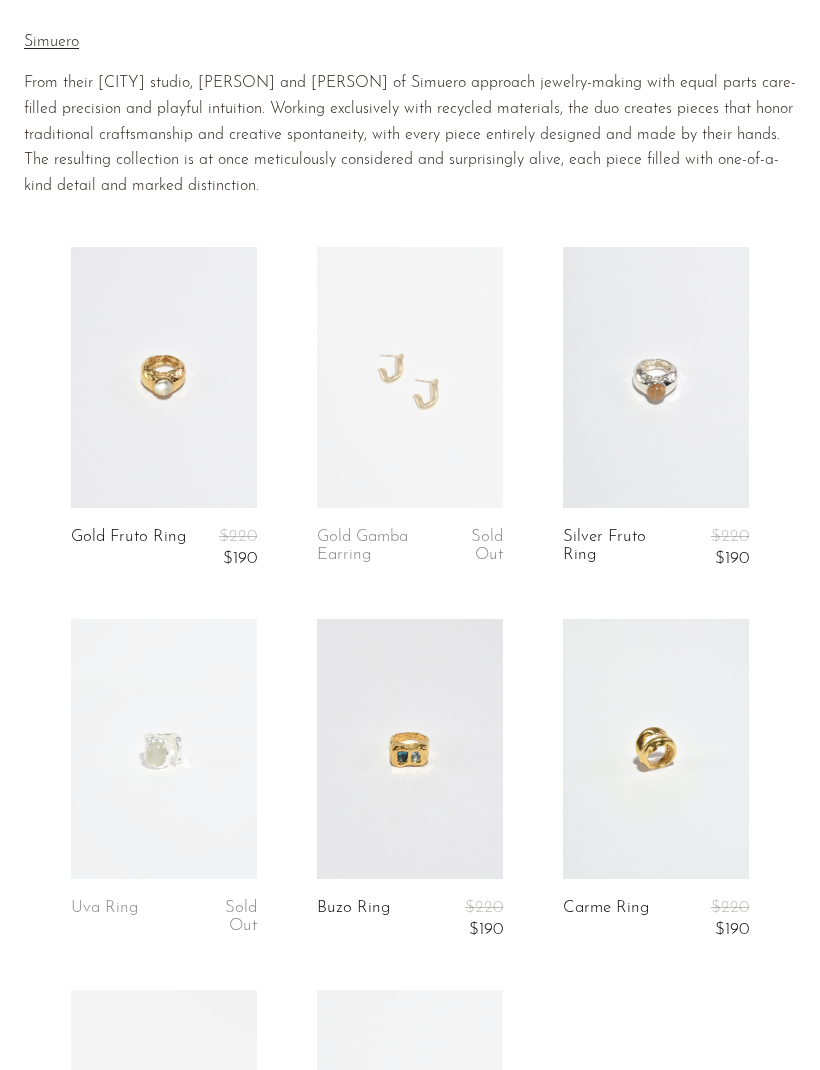 scroll, scrollTop: 0, scrollLeft: 0, axis: both 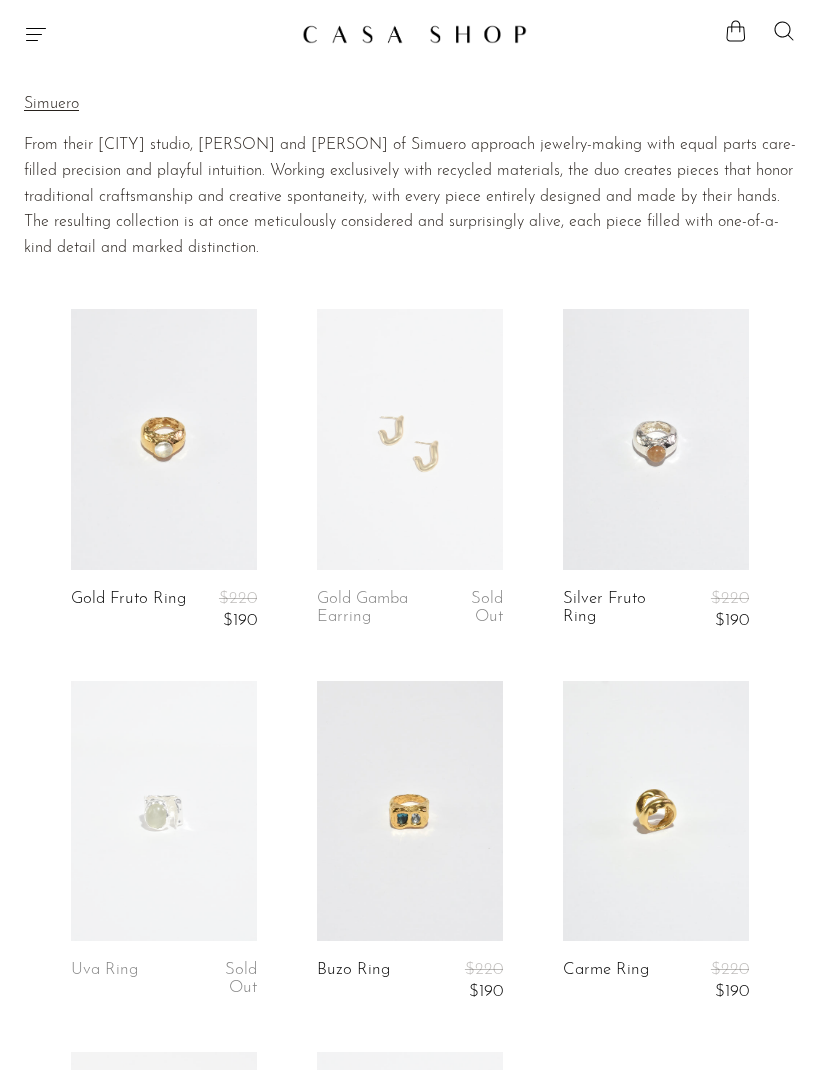 click on "Home
Collections
Simuero
Simuero
From their Valencia studio, Jorge and Rocío of Simuero approach jewelry-making with equal parts care-filled precision and playful intuition. Working exclusively with recycled materials, the duo creates pieces that honor traditional craftsmanship and creative spontaneity, with every piece entirely designed and made by their hands. The resulting collection is at once meticulously considered and surprisingly alive, each piece filled with one-of-a-kind detail and marked distinction.
Filter by" at bounding box center [410, 167] 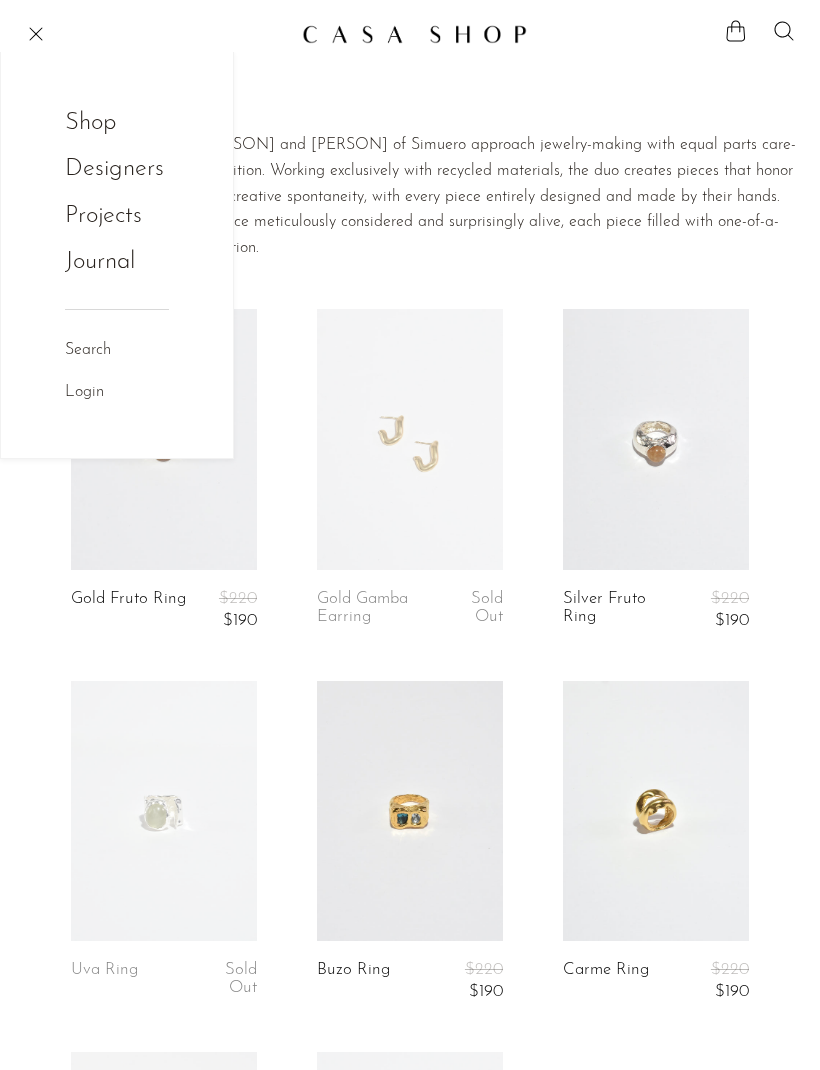 click on "Designers" at bounding box center (114, 169) 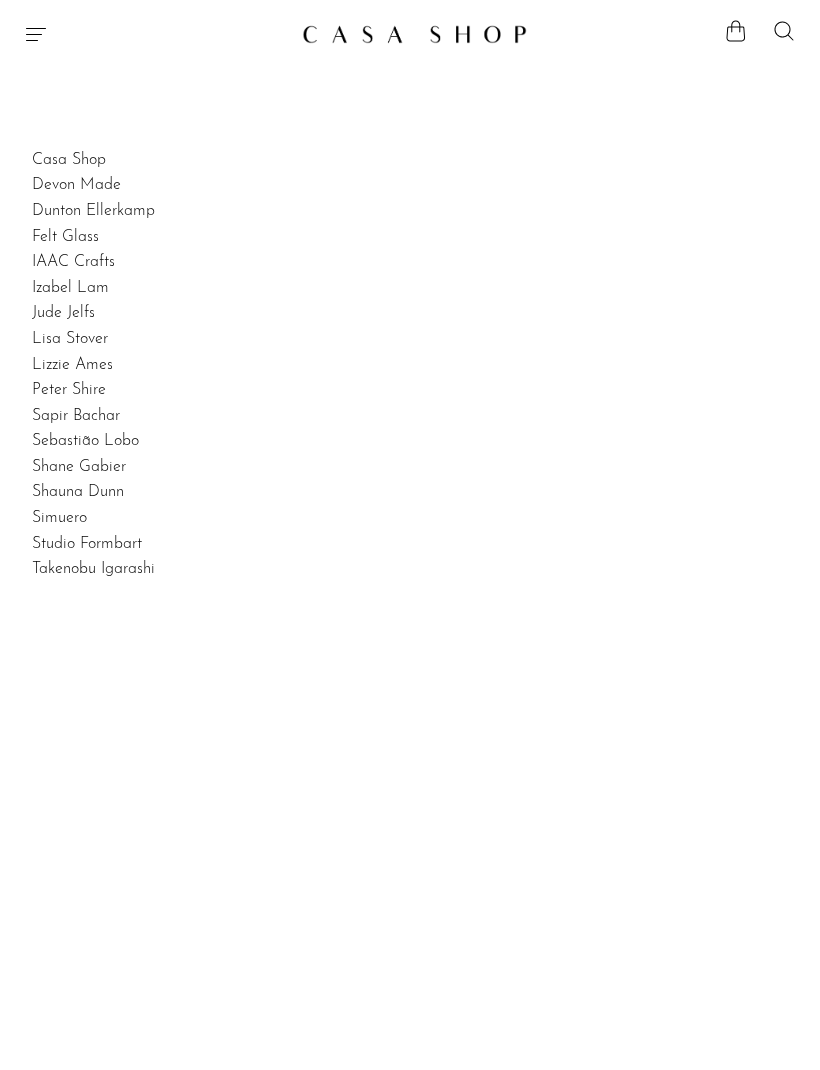 scroll, scrollTop: 0, scrollLeft: 0, axis: both 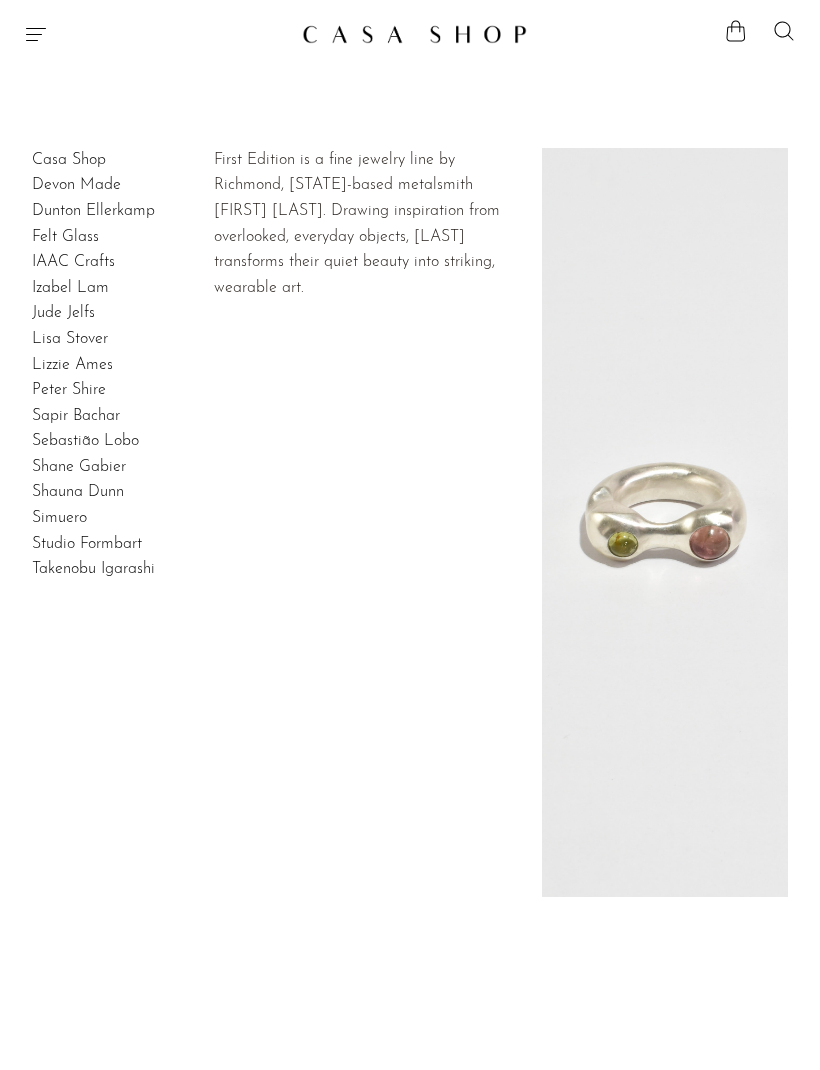 click on "Shane Gabier" at bounding box center (79, 467) 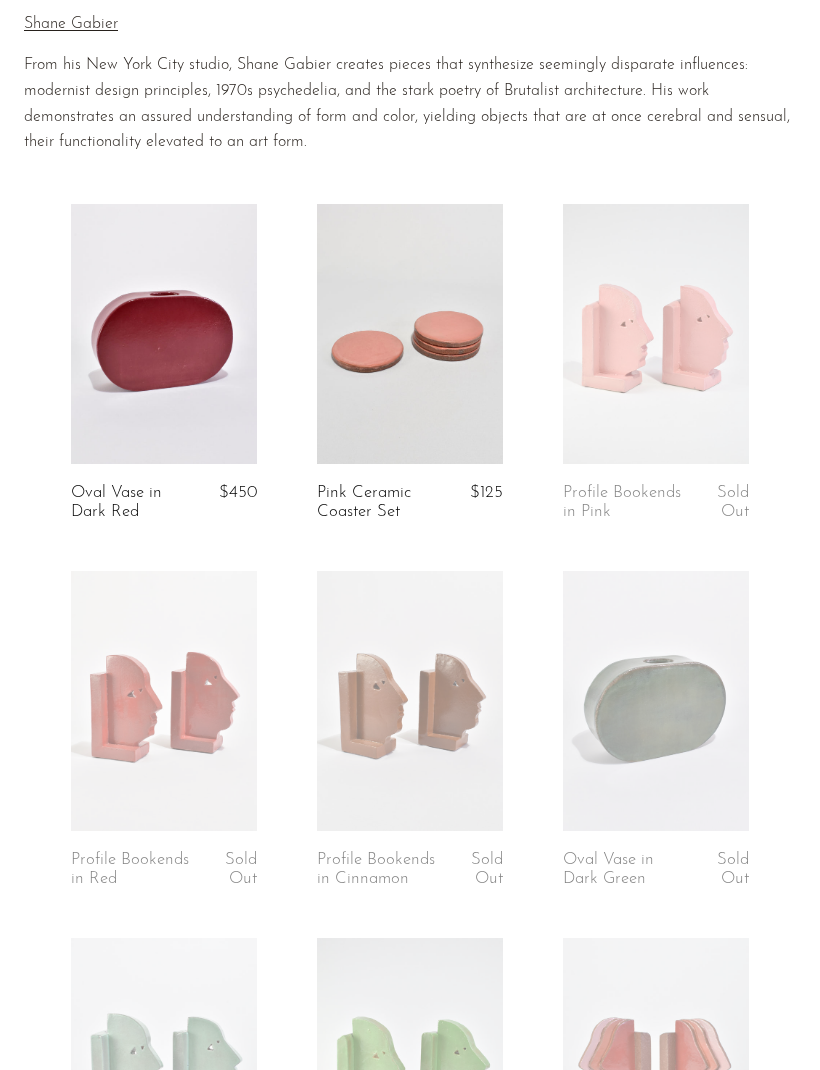 scroll, scrollTop: 0, scrollLeft: 0, axis: both 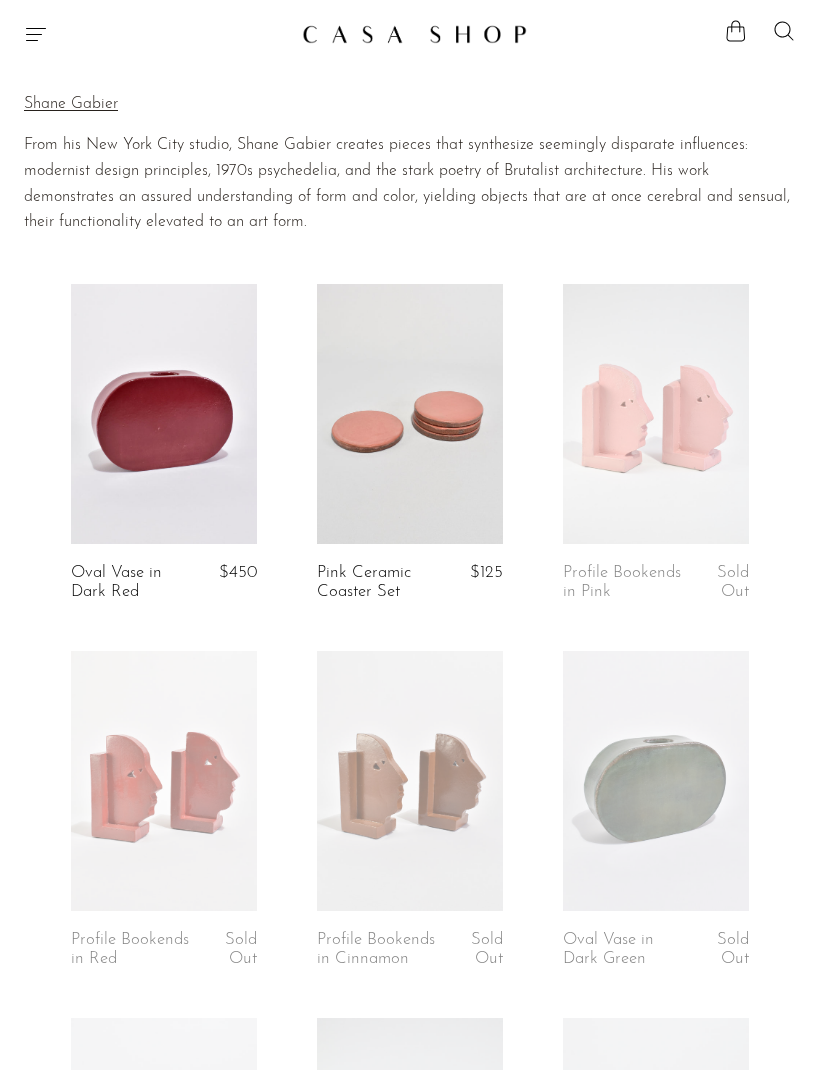 click 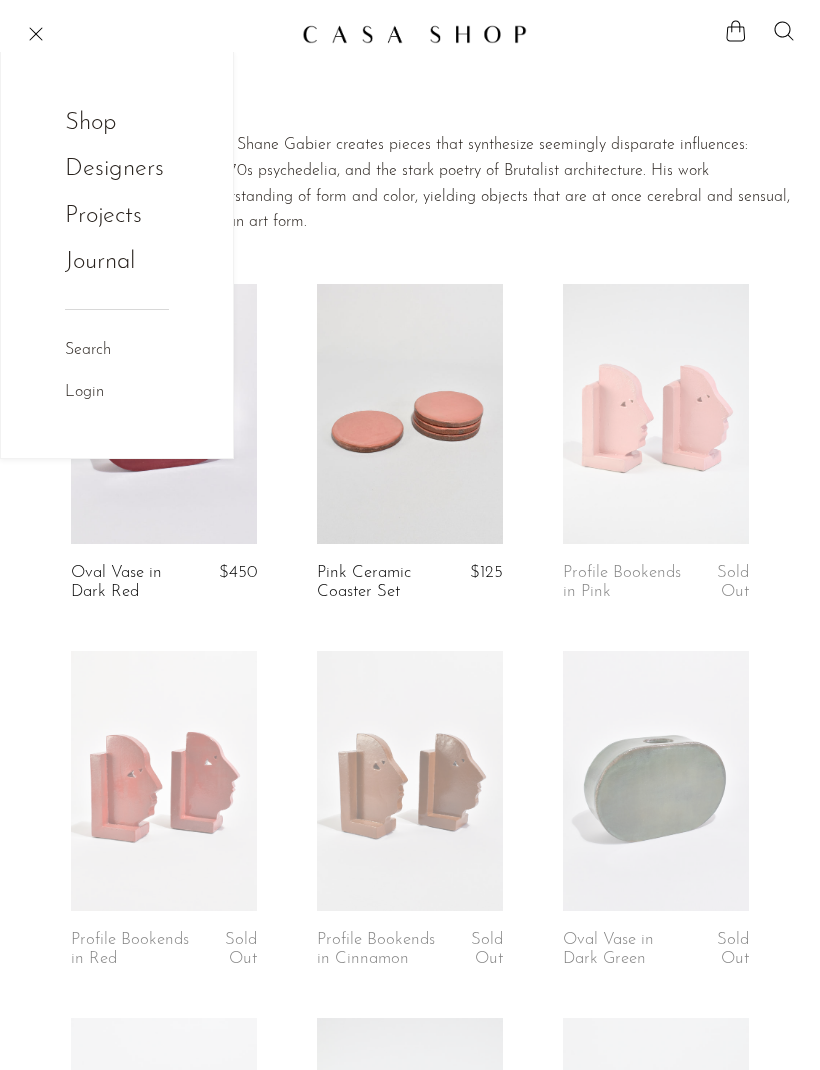 click on "Designers" at bounding box center (114, 169) 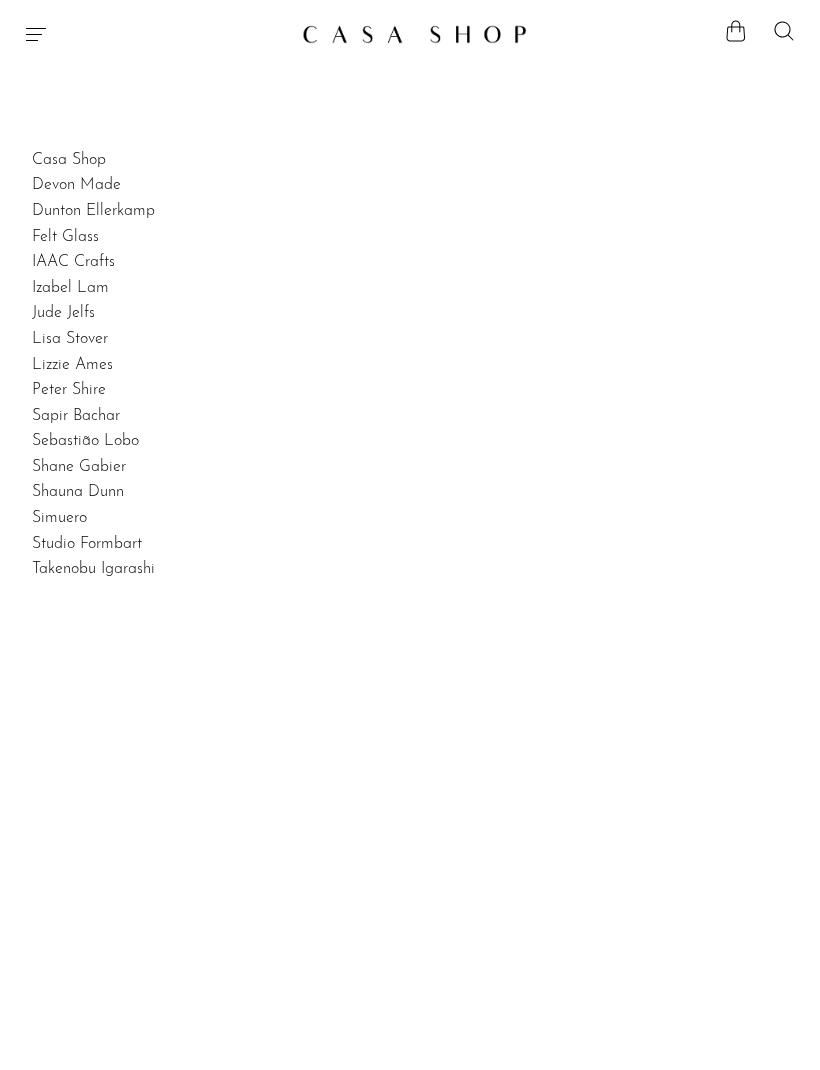 scroll, scrollTop: 0, scrollLeft: 0, axis: both 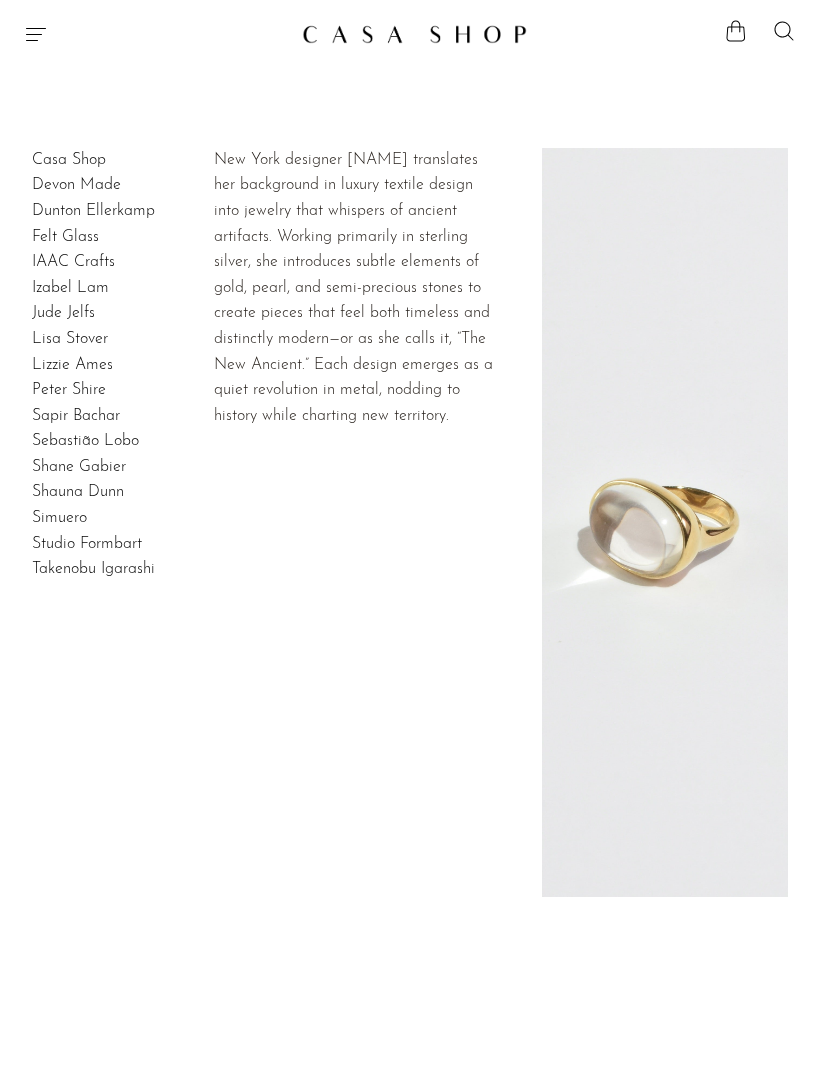 click on "Sapir Bachar" at bounding box center (76, 416) 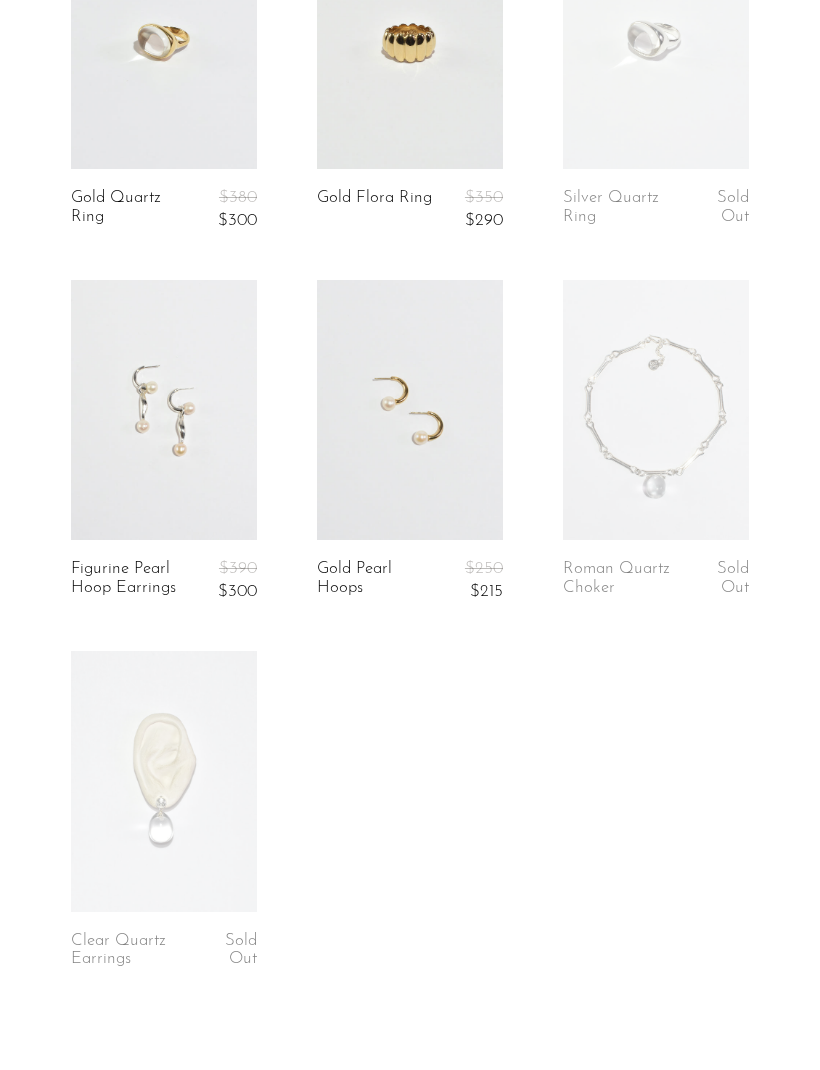 scroll, scrollTop: 376, scrollLeft: 0, axis: vertical 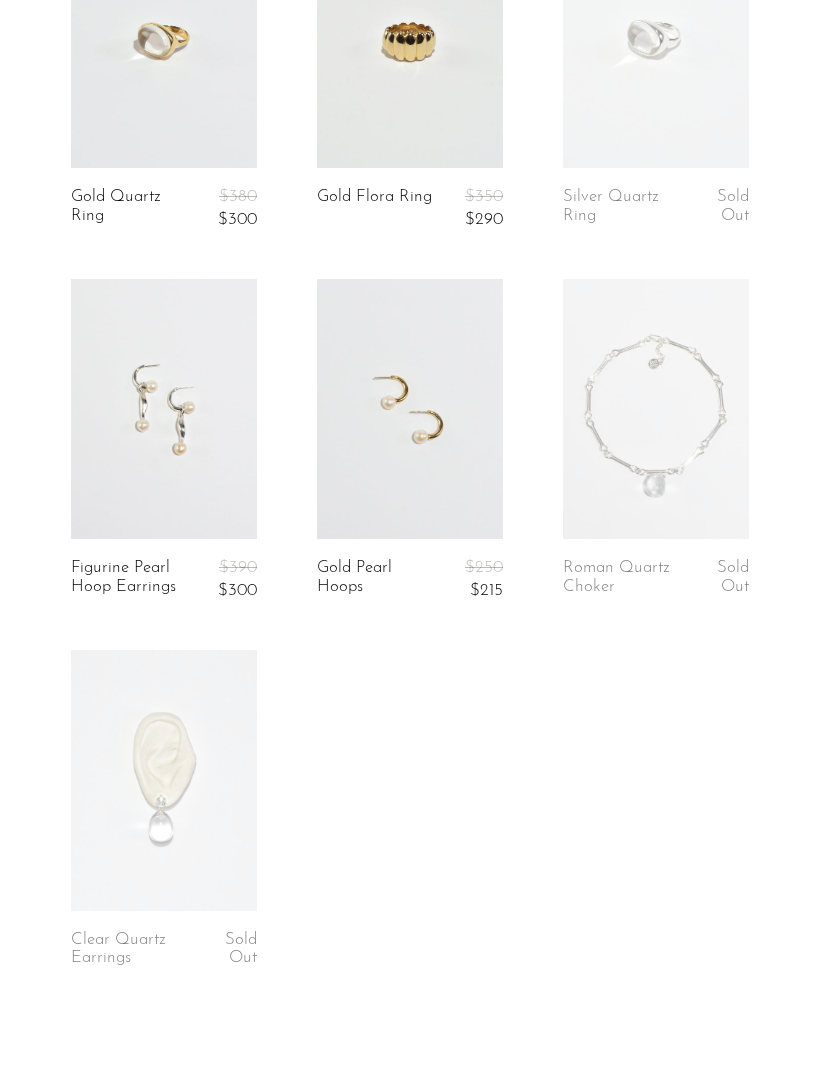 click at bounding box center (656, 409) 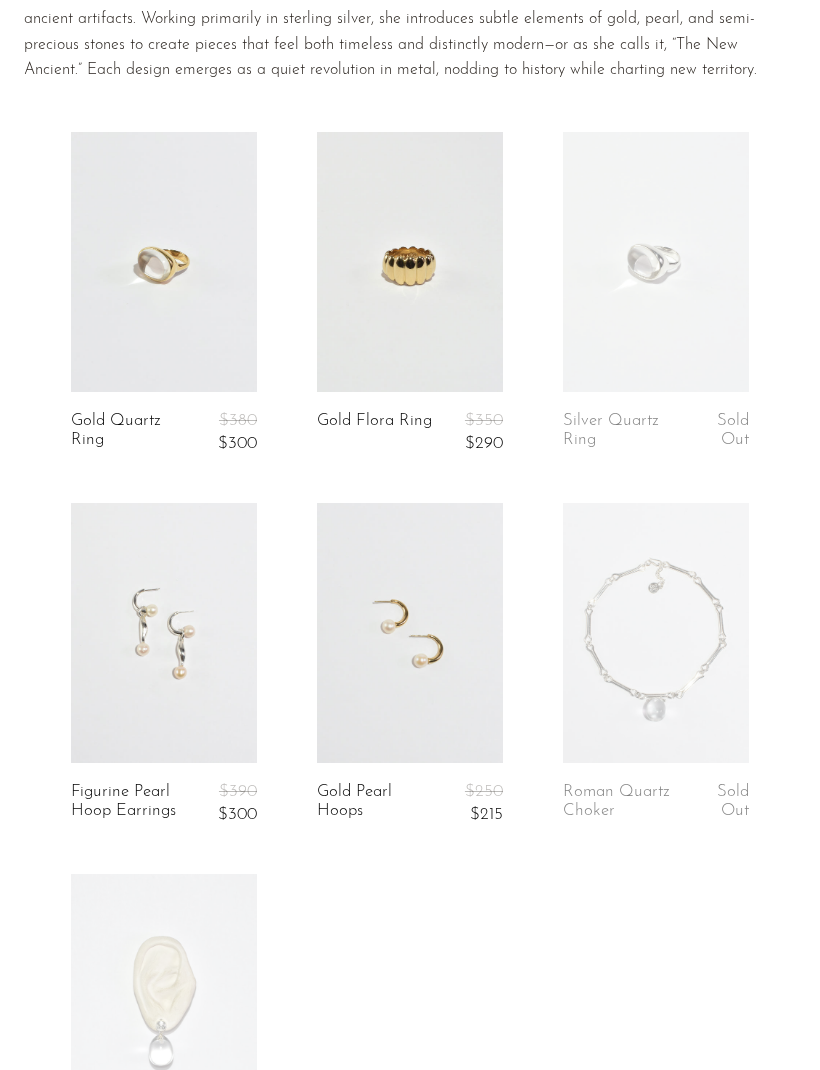 scroll, scrollTop: 0, scrollLeft: 0, axis: both 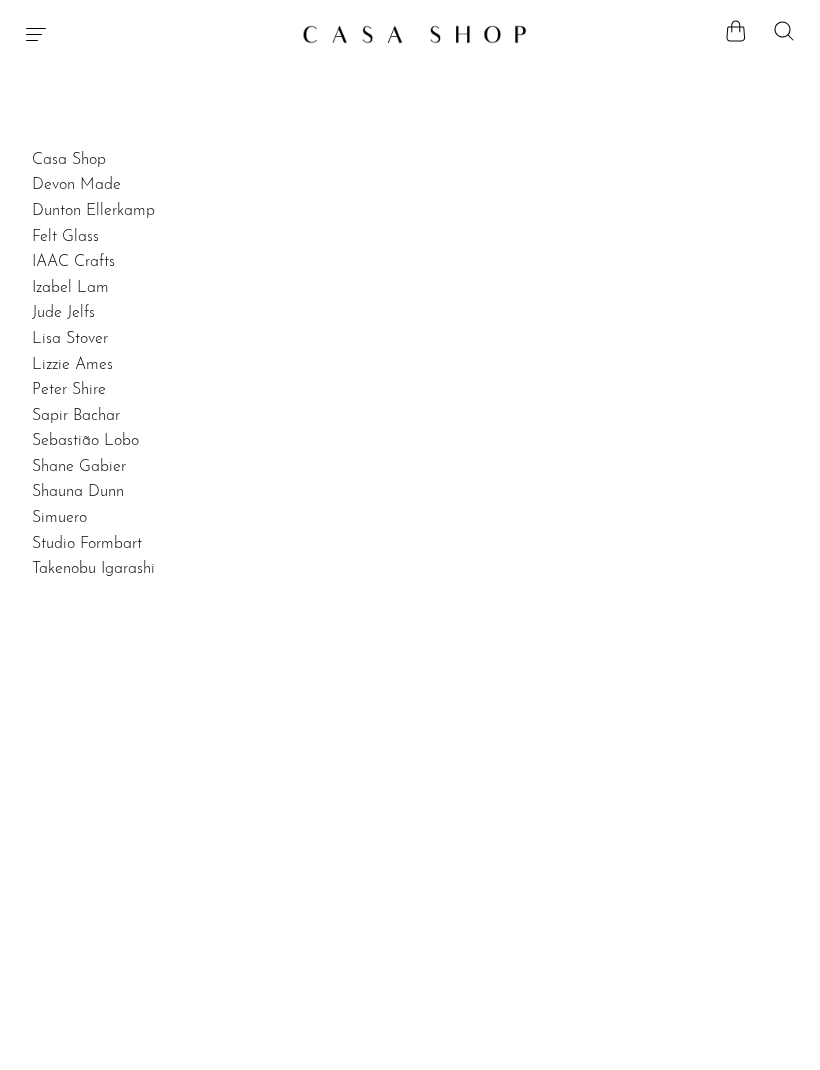 click on "Casa Shop
Devon Made
Dunton Ellerkamp
Felt Glass
IAAC Crafts
Izabel Lam
Jude Jelfs
Lisa Stover
Lizzie Ames
Peter Shire
Sapir Bachar
Sebastião Lobo
Shane Gabier
Shauna Dunn
Simuero
Studio Formbart
Takenobu Igarashi" at bounding box center (410, 683) 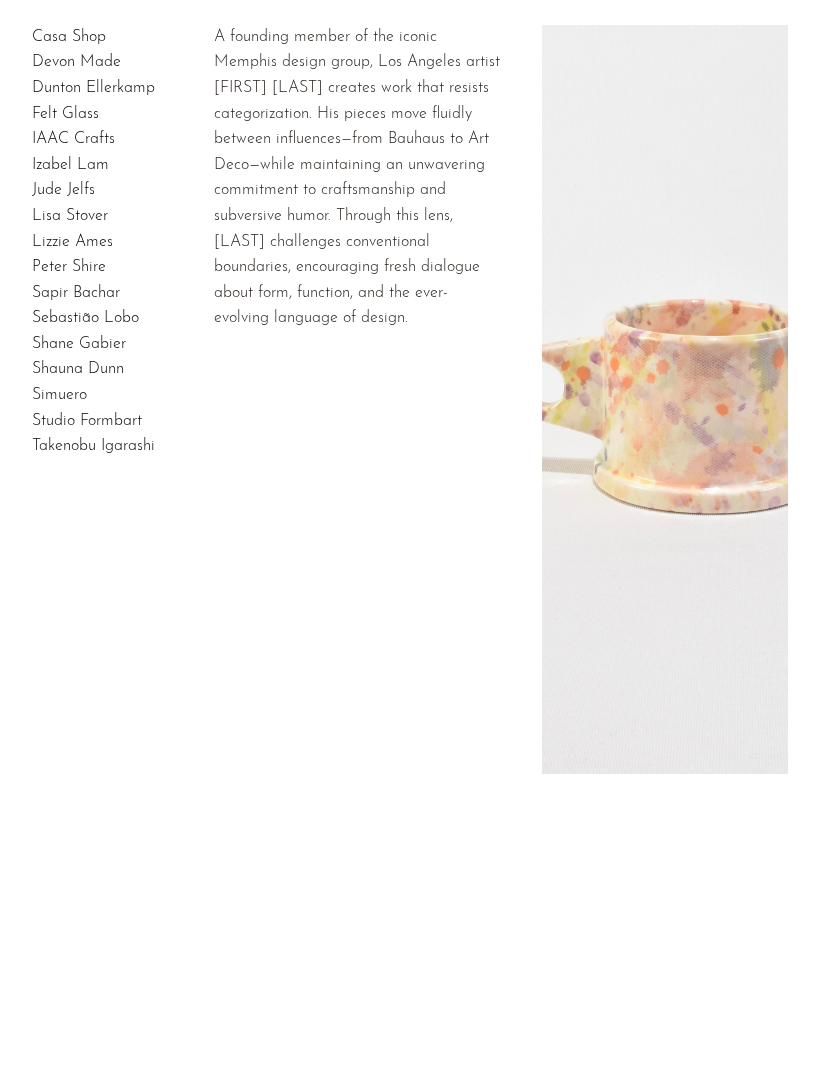 scroll, scrollTop: 0, scrollLeft: 0, axis: both 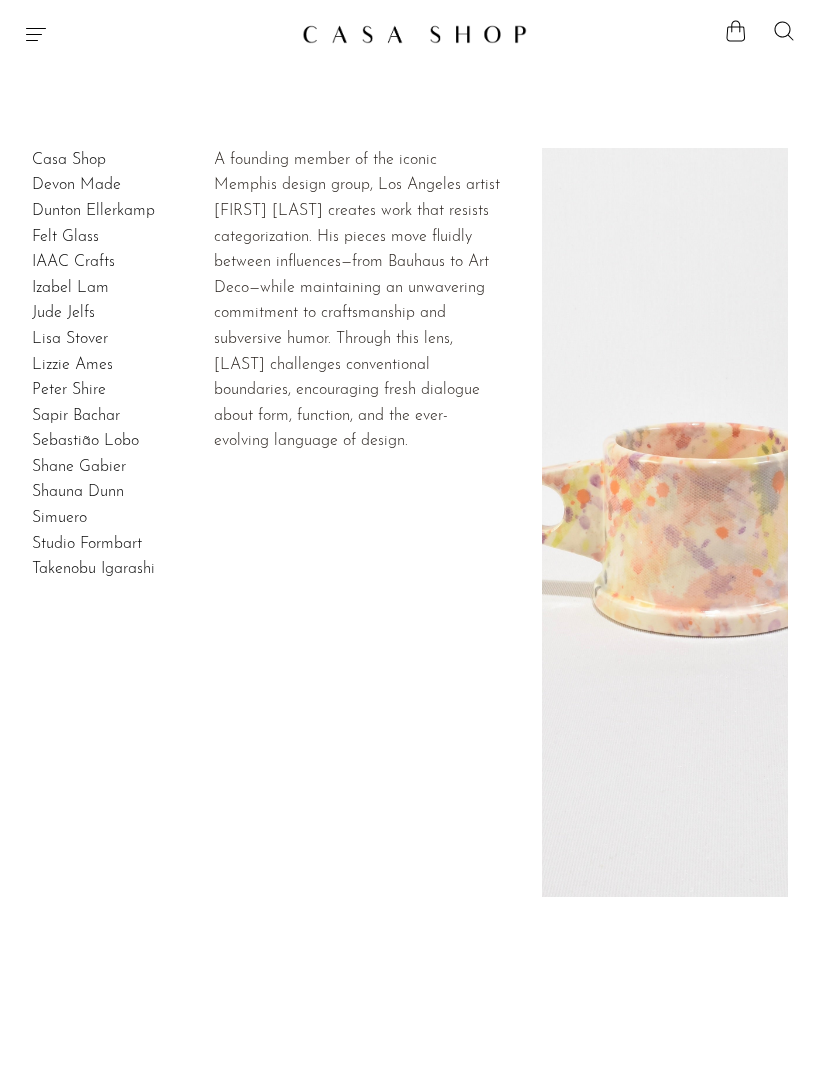 click on "Lizzie Ames" at bounding box center (72, 365) 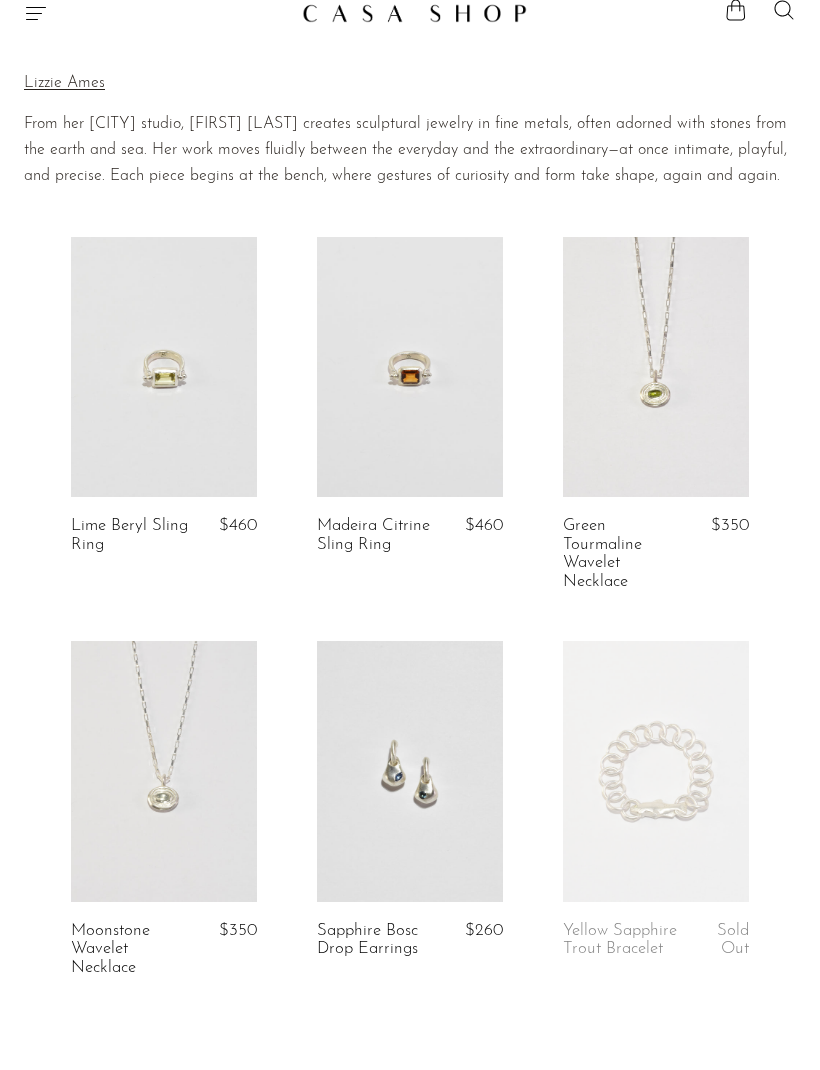 scroll, scrollTop: 0, scrollLeft: 0, axis: both 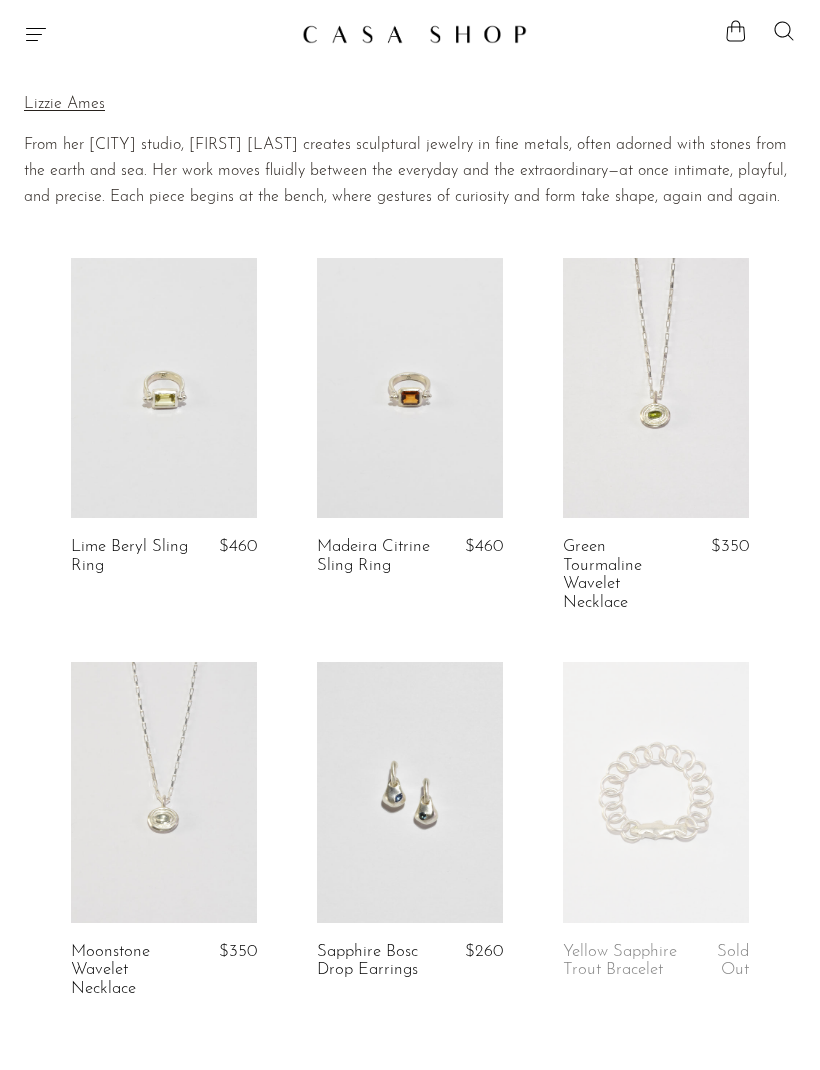 click 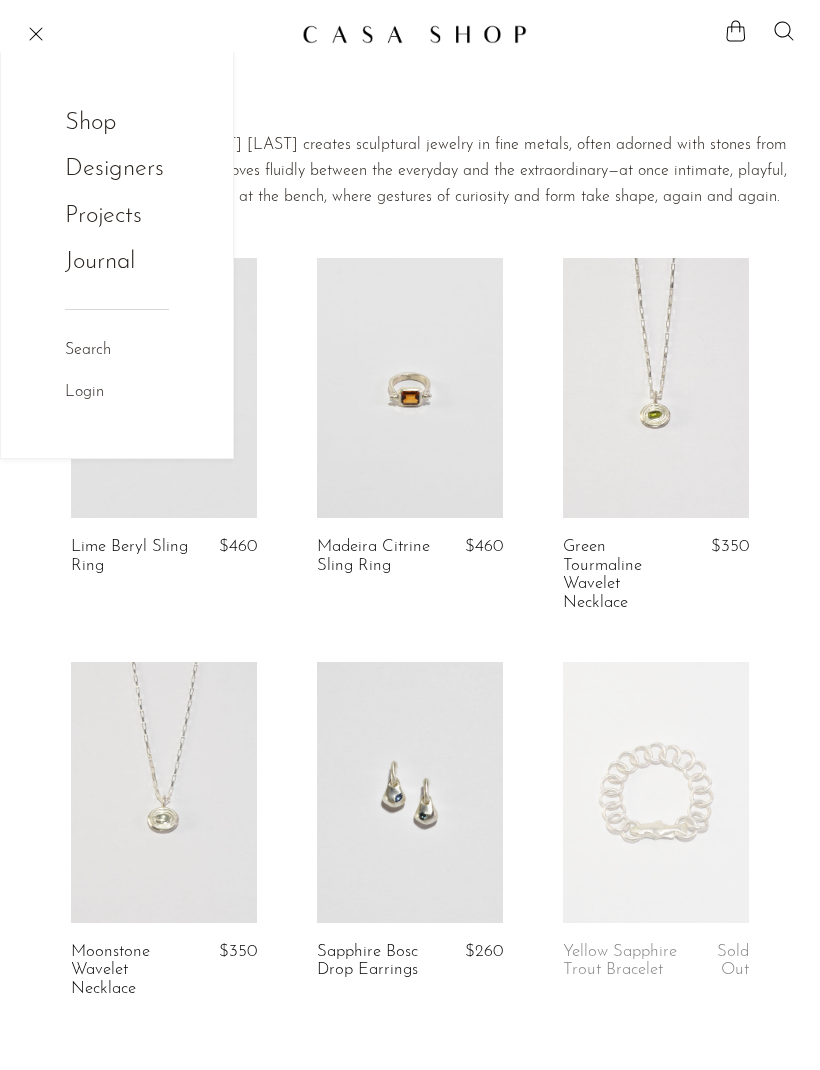 click on "Designers" at bounding box center [114, 169] 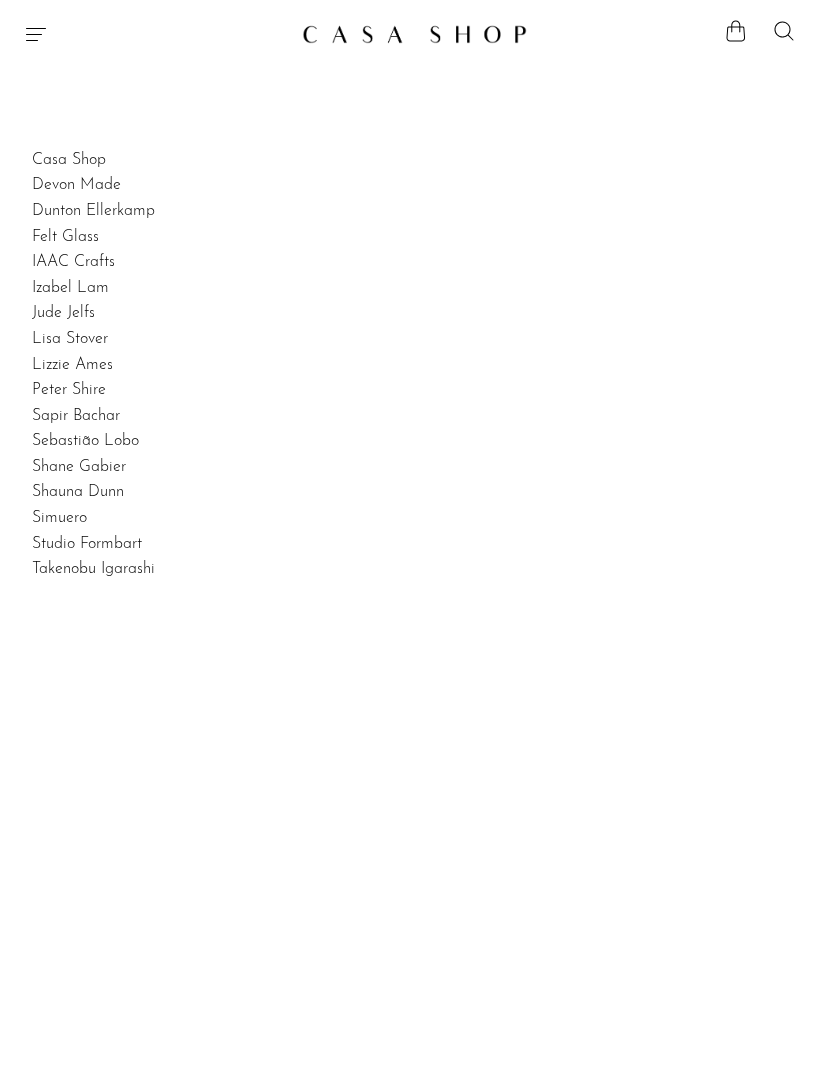 scroll, scrollTop: 0, scrollLeft: 0, axis: both 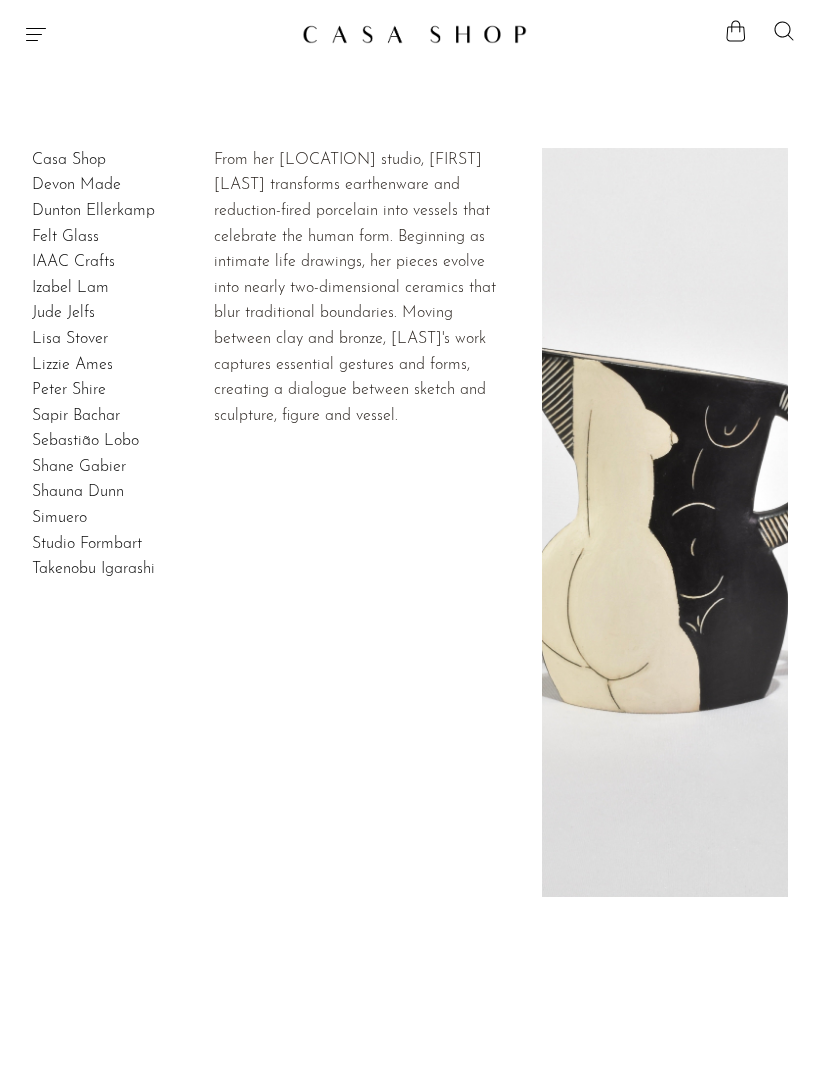 click on "Lisa Stover" at bounding box center (70, 339) 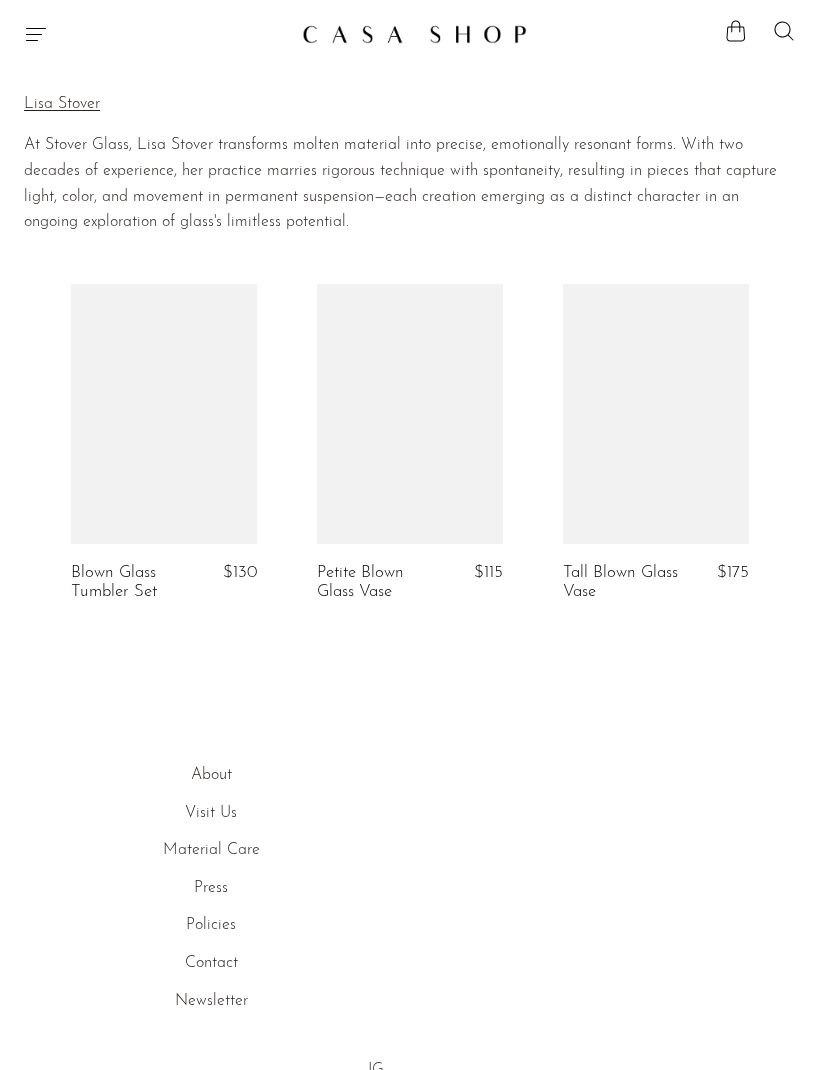 scroll, scrollTop: 0, scrollLeft: 0, axis: both 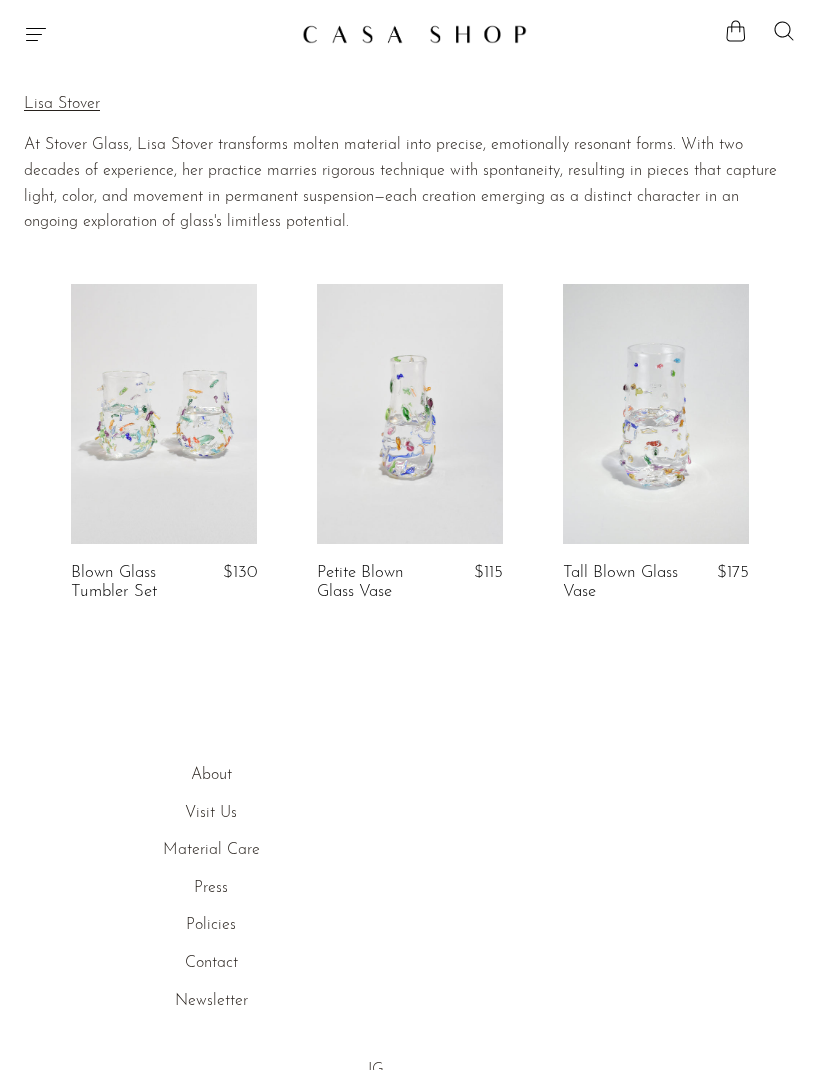 click 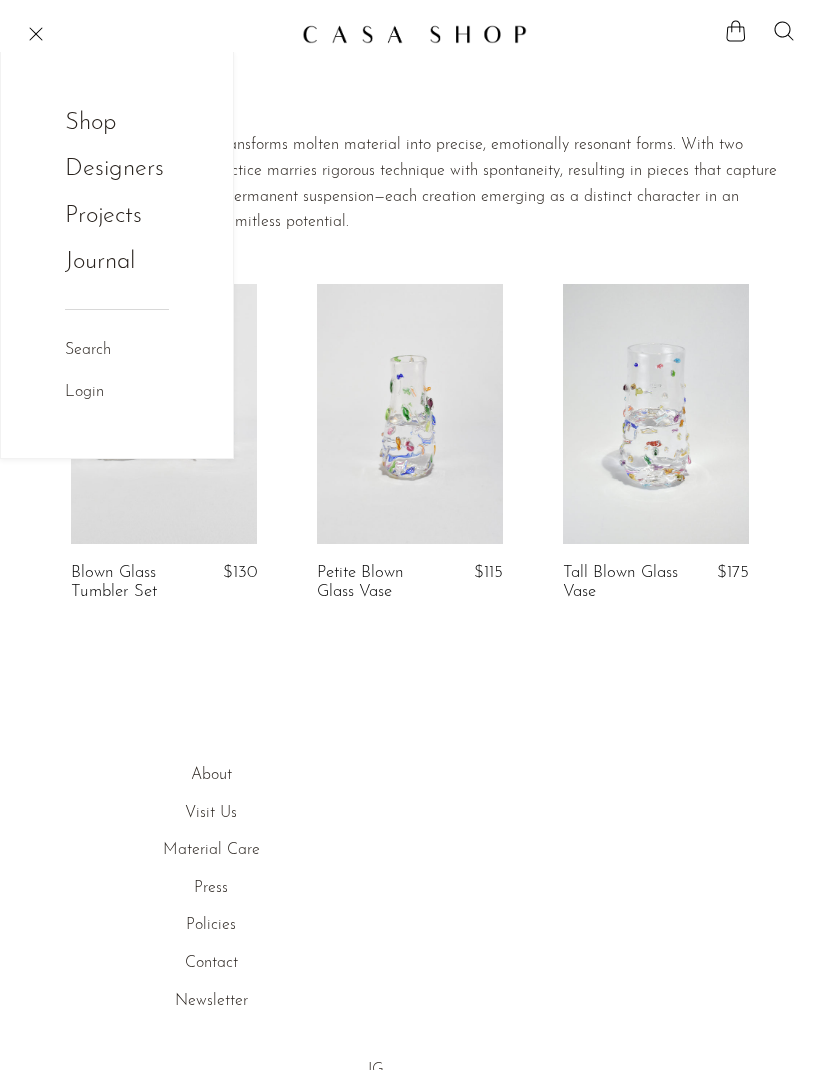 click on "Designers" at bounding box center [114, 169] 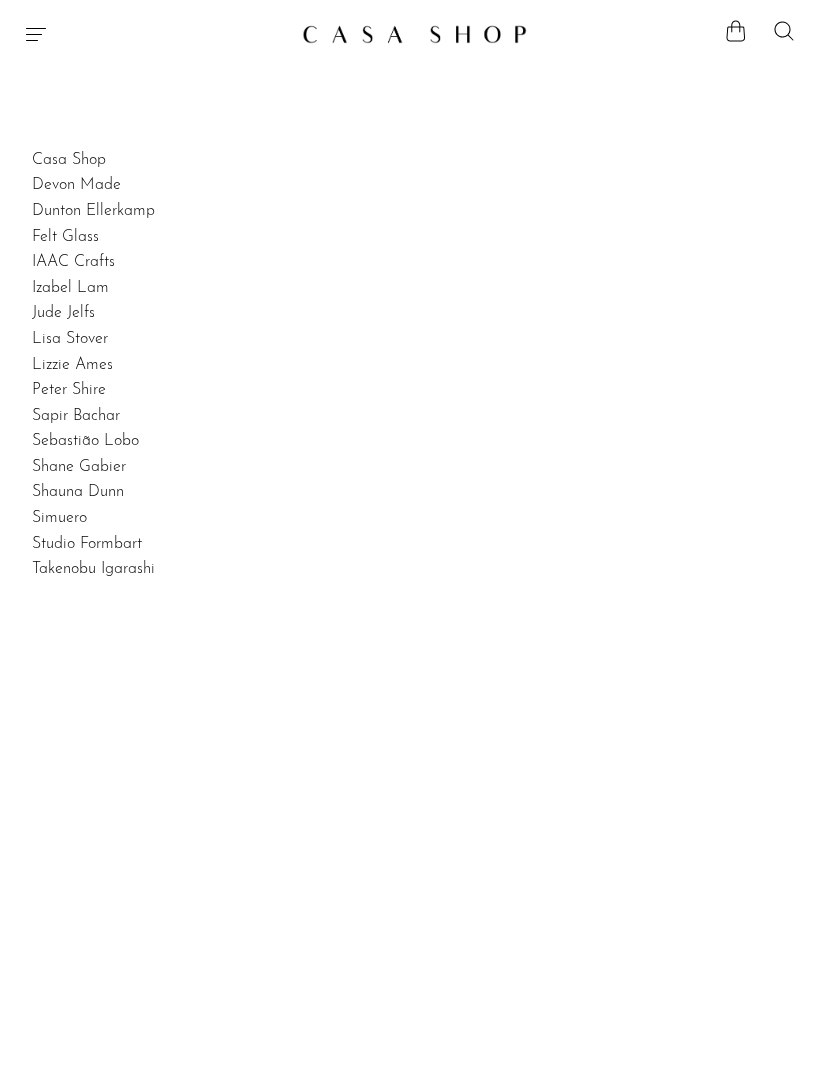 scroll, scrollTop: 0, scrollLeft: 0, axis: both 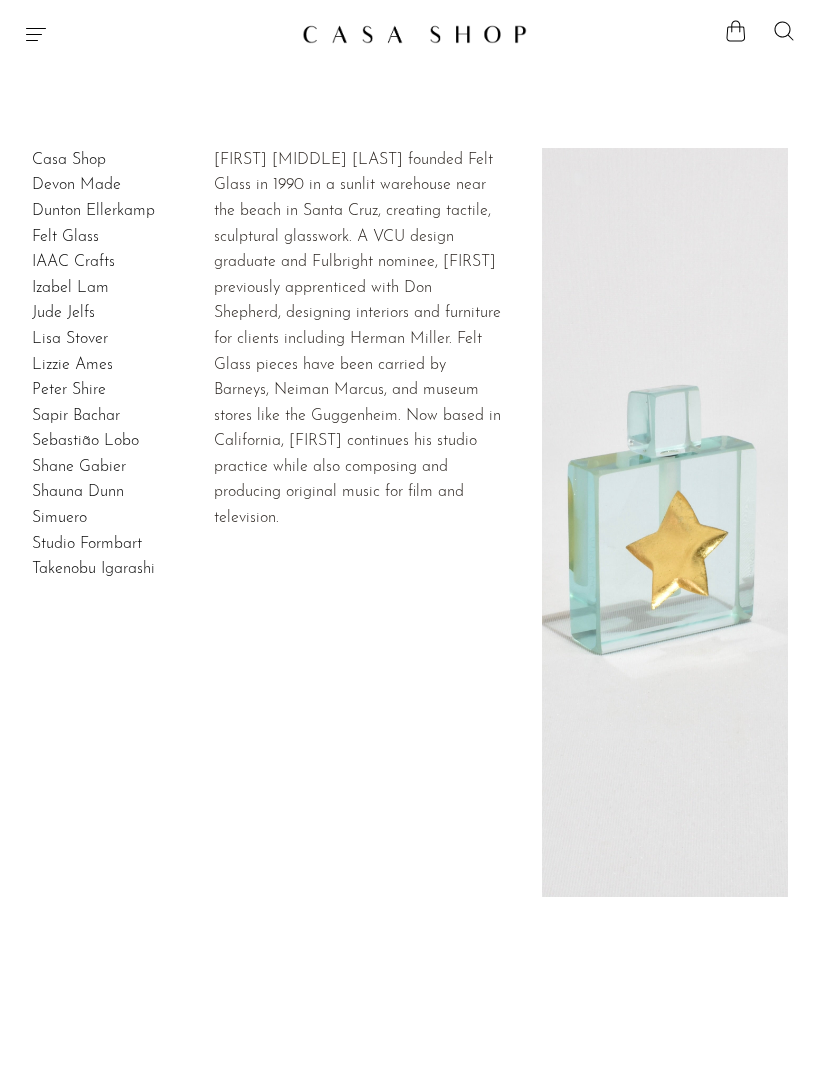 click on "Felt Glass" at bounding box center (65, 237) 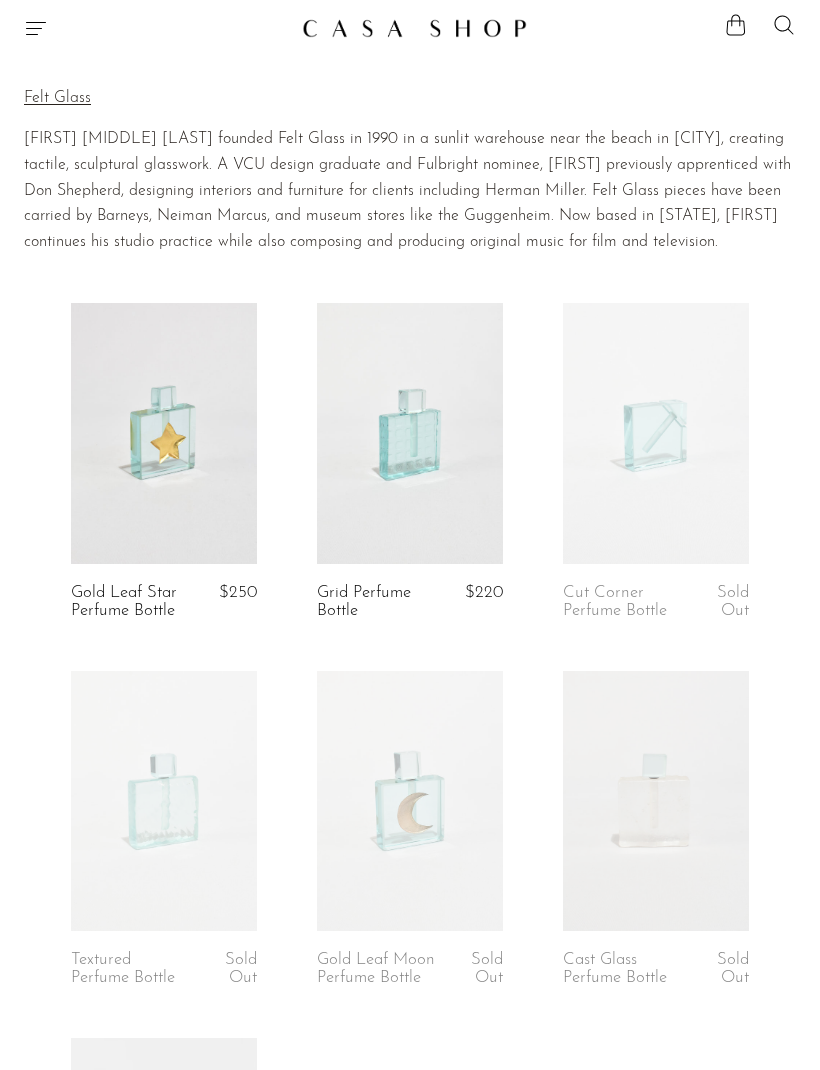 scroll, scrollTop: 0, scrollLeft: 0, axis: both 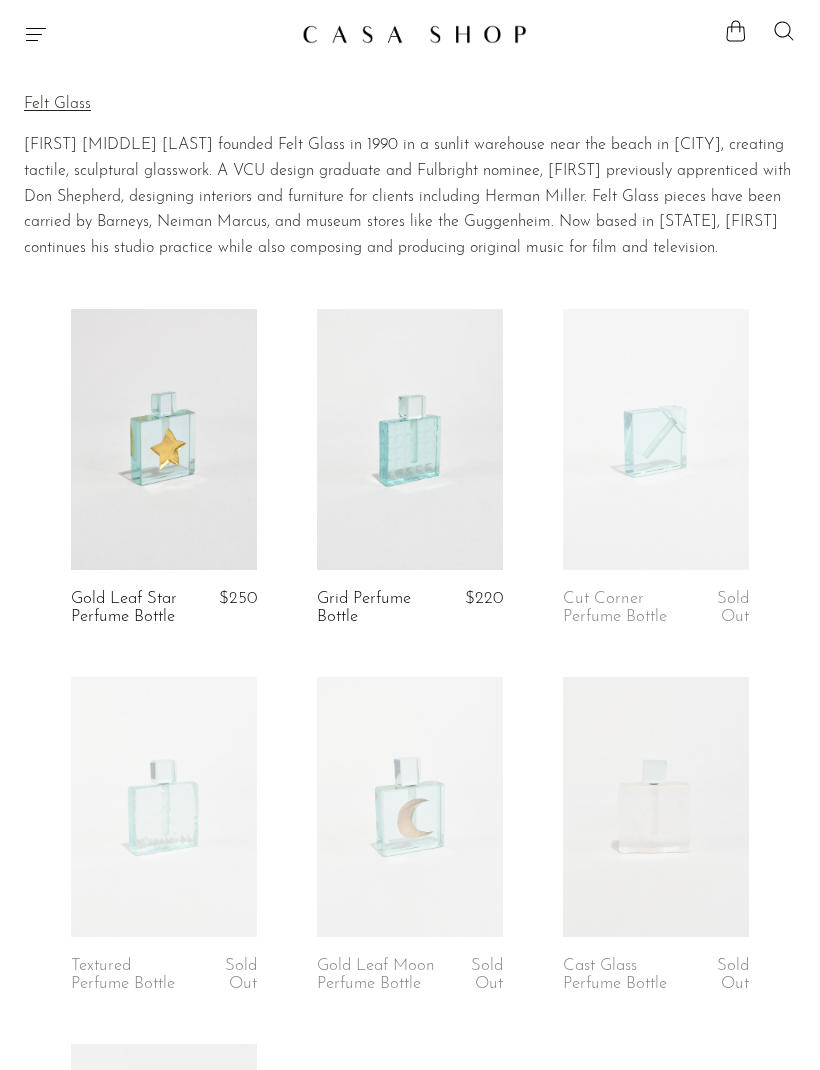 click 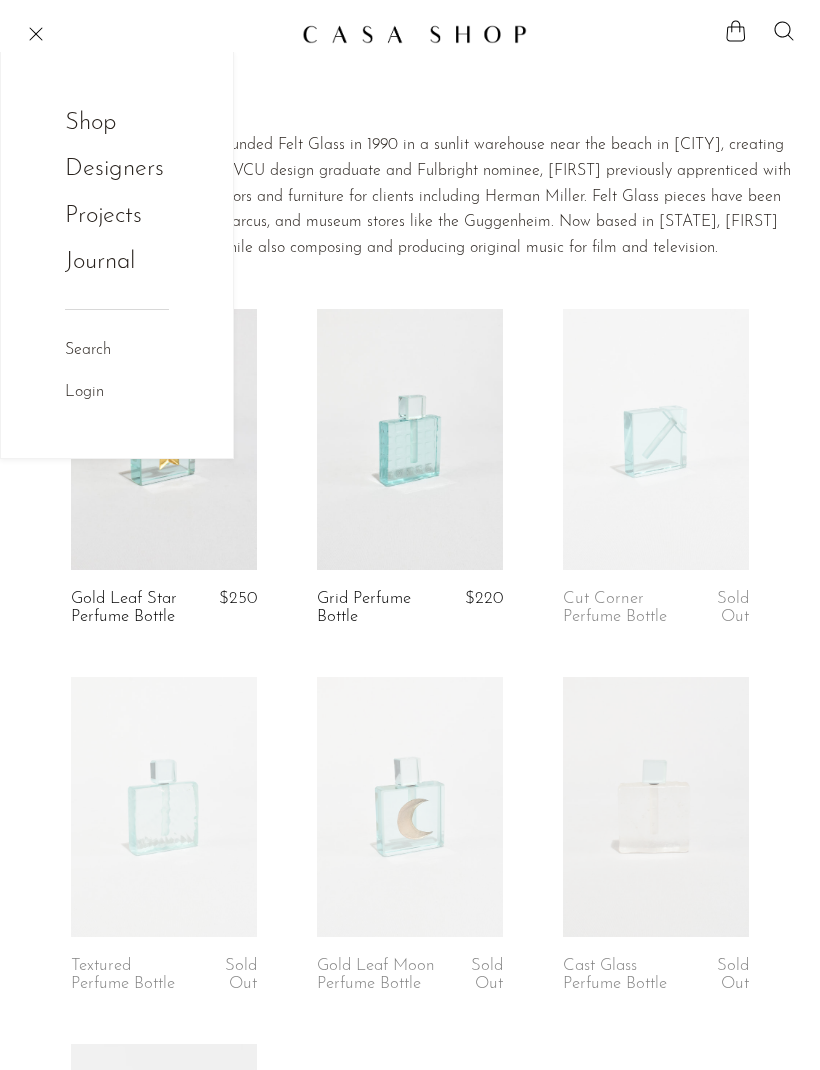 click on "Shop" at bounding box center [104, 123] 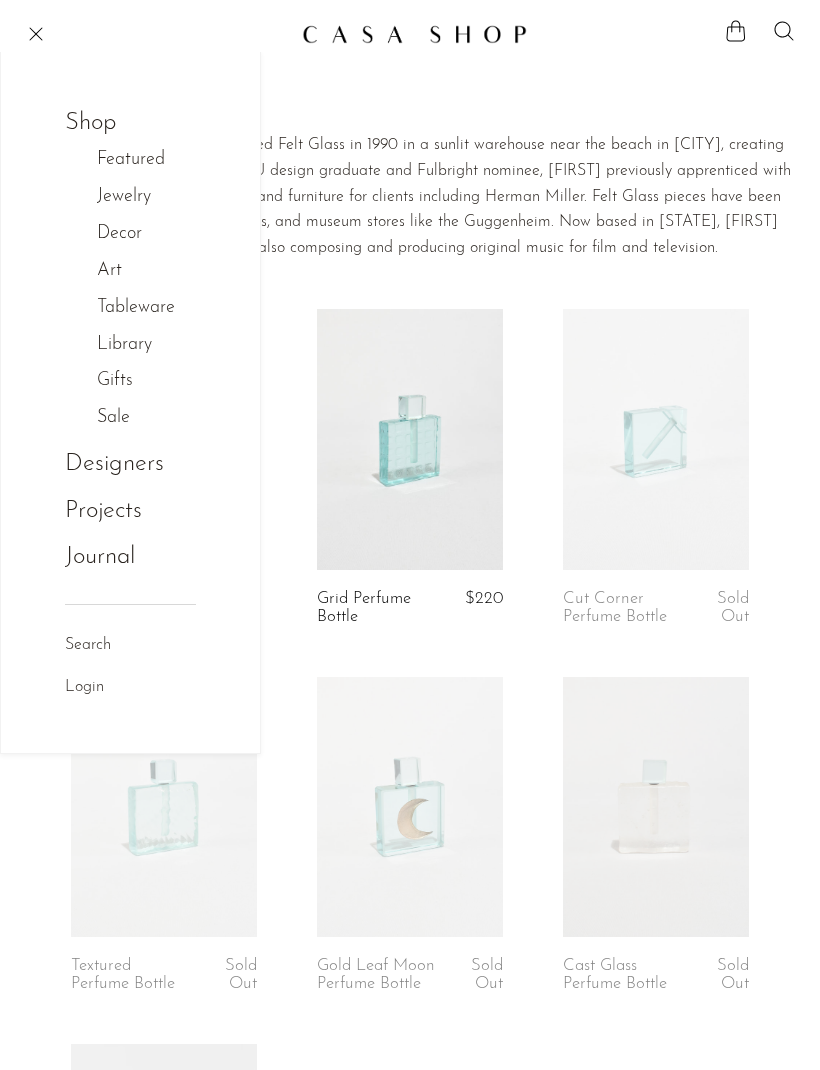 click on "Jewelry" at bounding box center (134, 197) 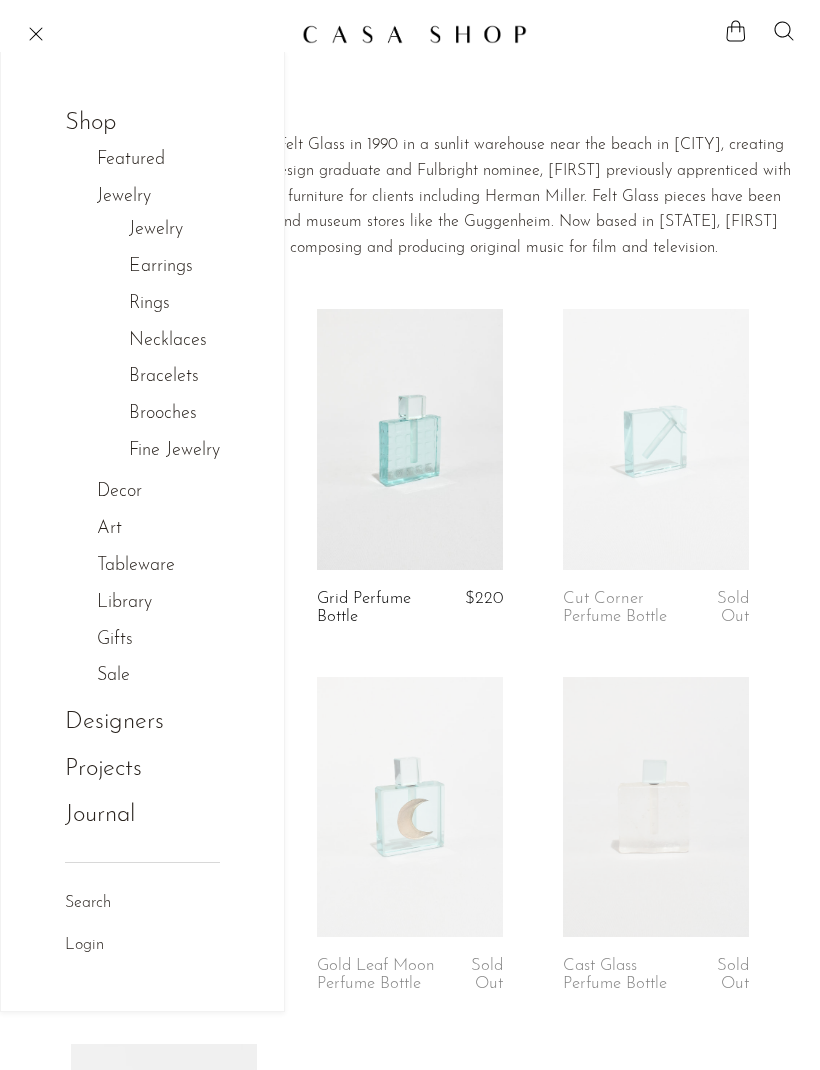 click on "Rings" at bounding box center [149, 304] 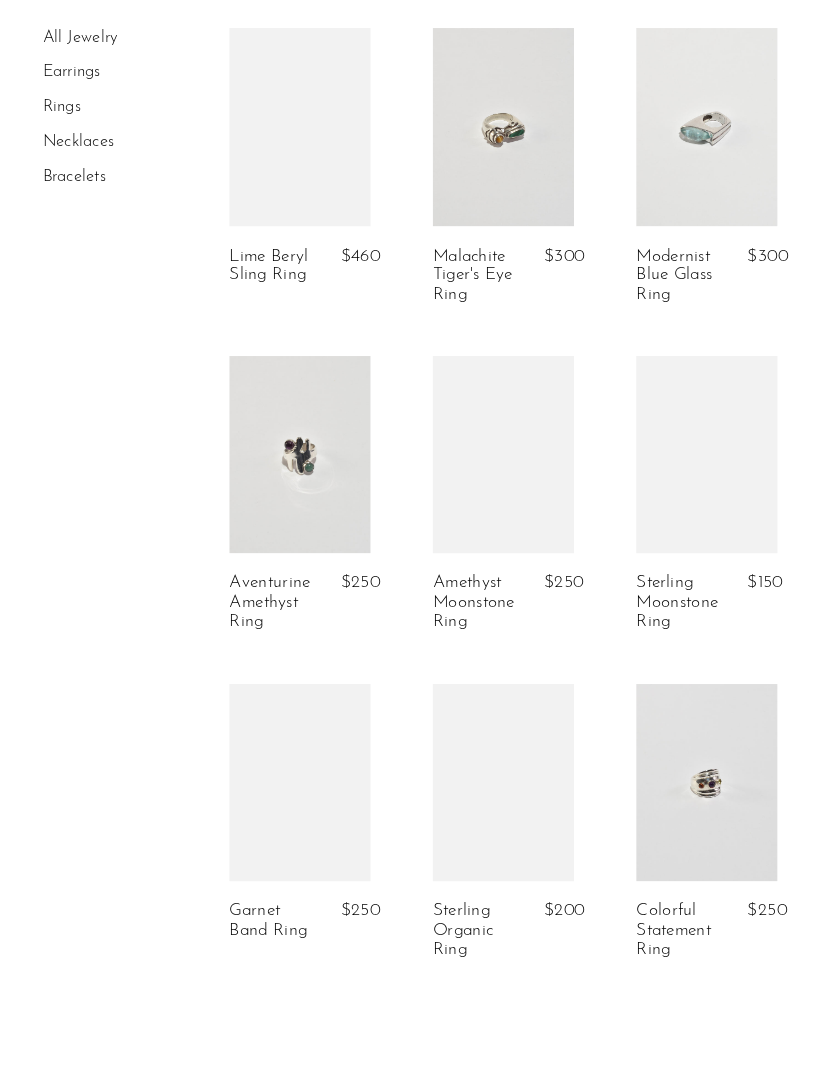 scroll, scrollTop: 3030, scrollLeft: 0, axis: vertical 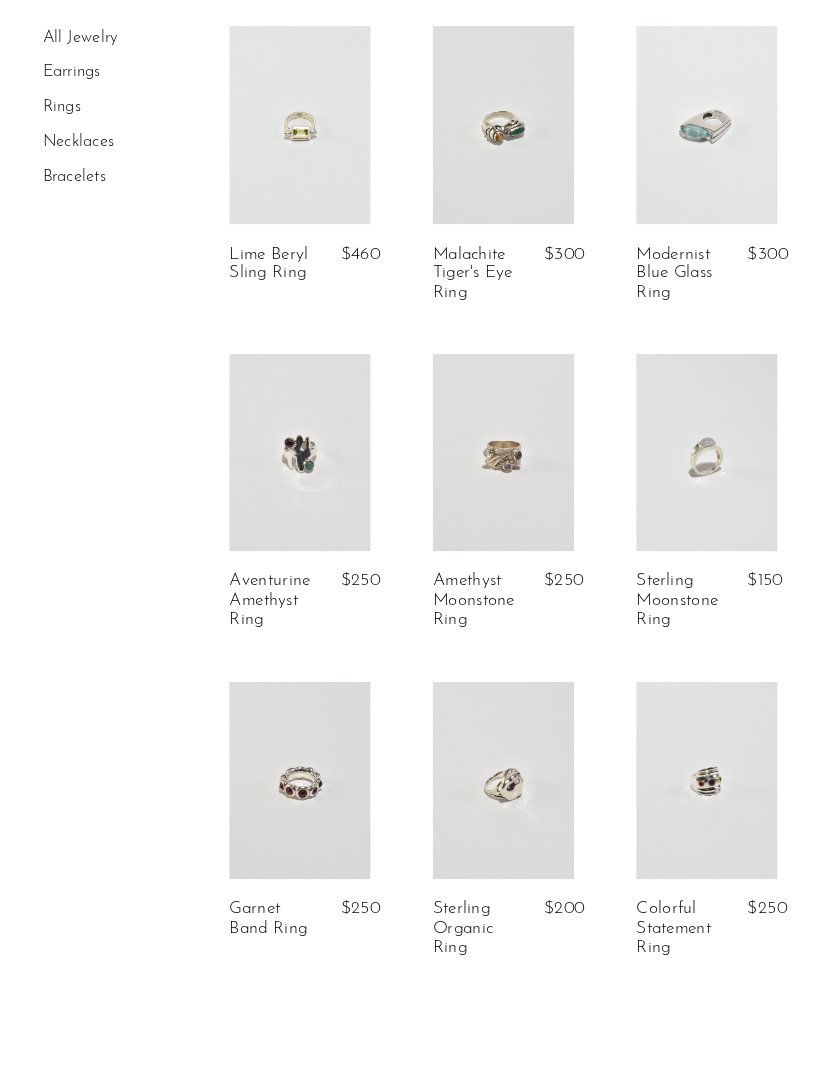 click at bounding box center [681, 120] 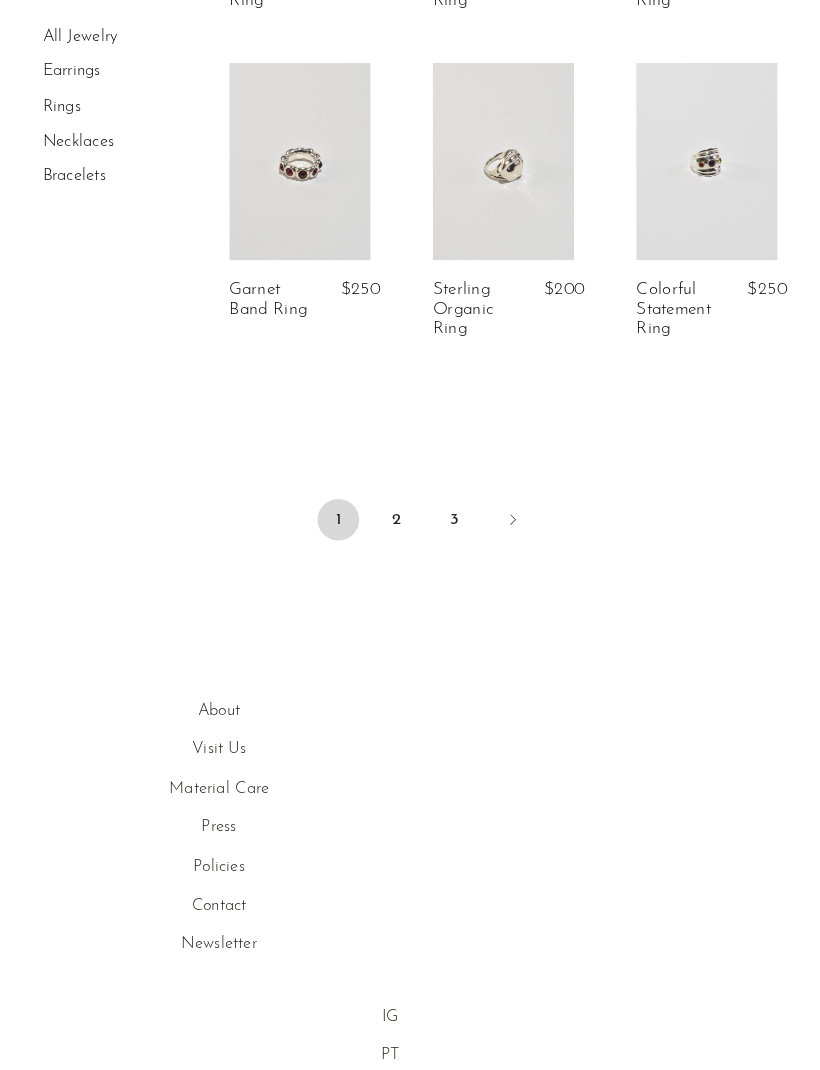 scroll, scrollTop: 3627, scrollLeft: 0, axis: vertical 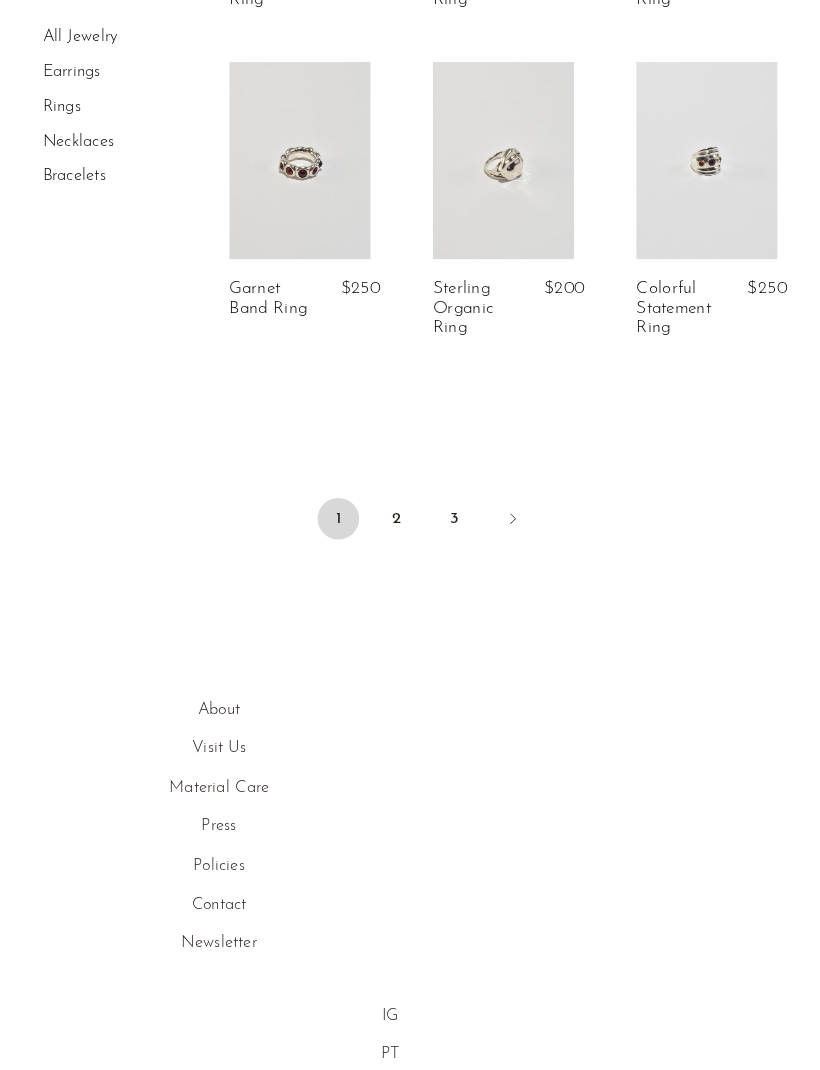 click on "2" at bounding box center [382, 500] 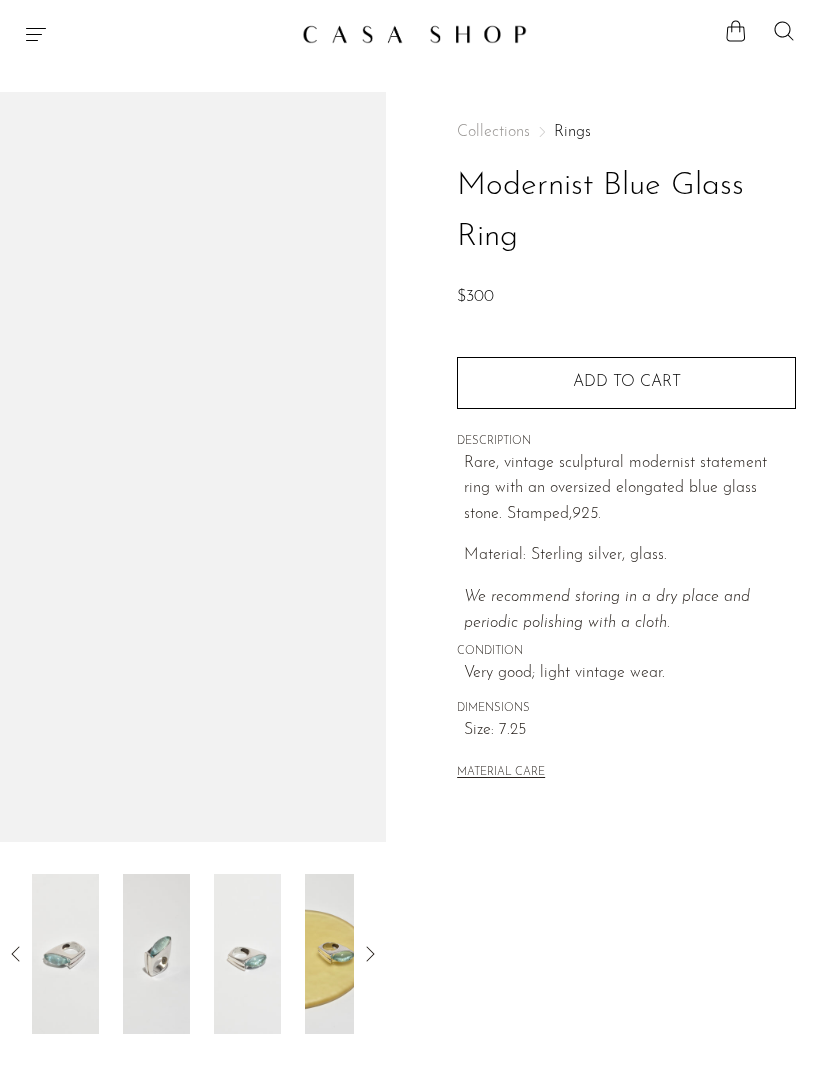 scroll, scrollTop: 0, scrollLeft: 0, axis: both 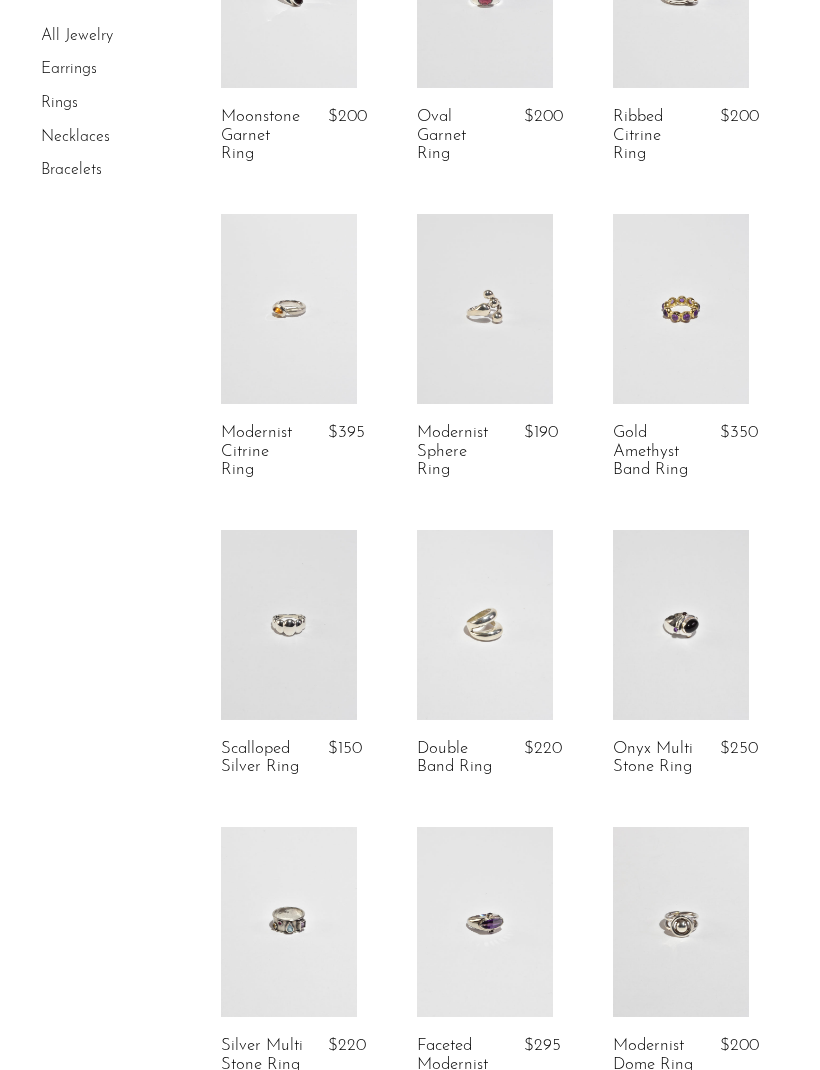 click on "$190" at bounding box center [532, 451] 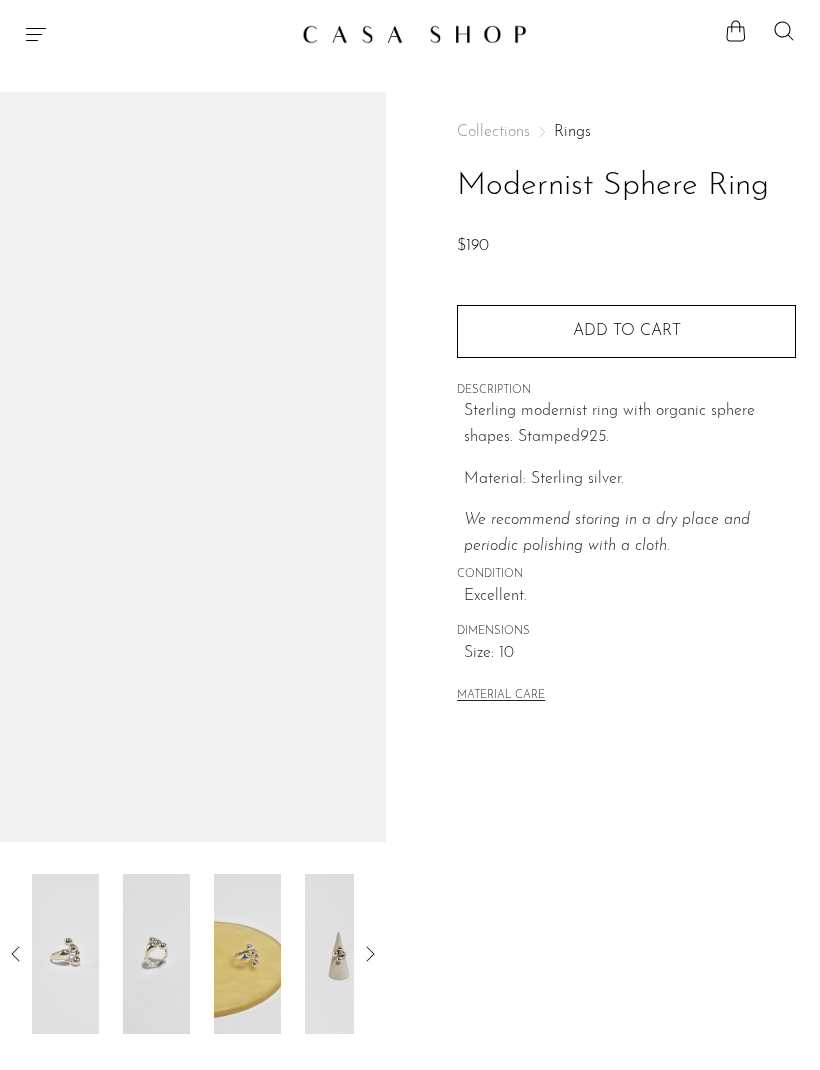 scroll, scrollTop: 0, scrollLeft: 0, axis: both 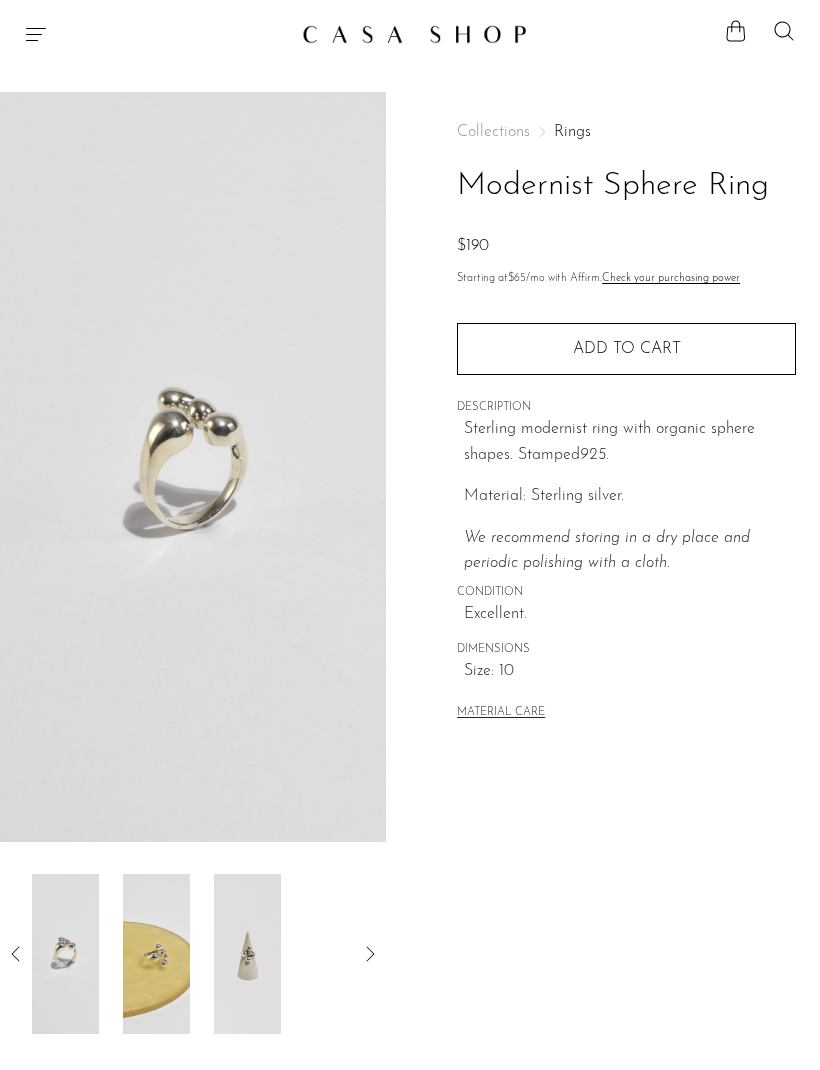 click at bounding box center (65, 954) 